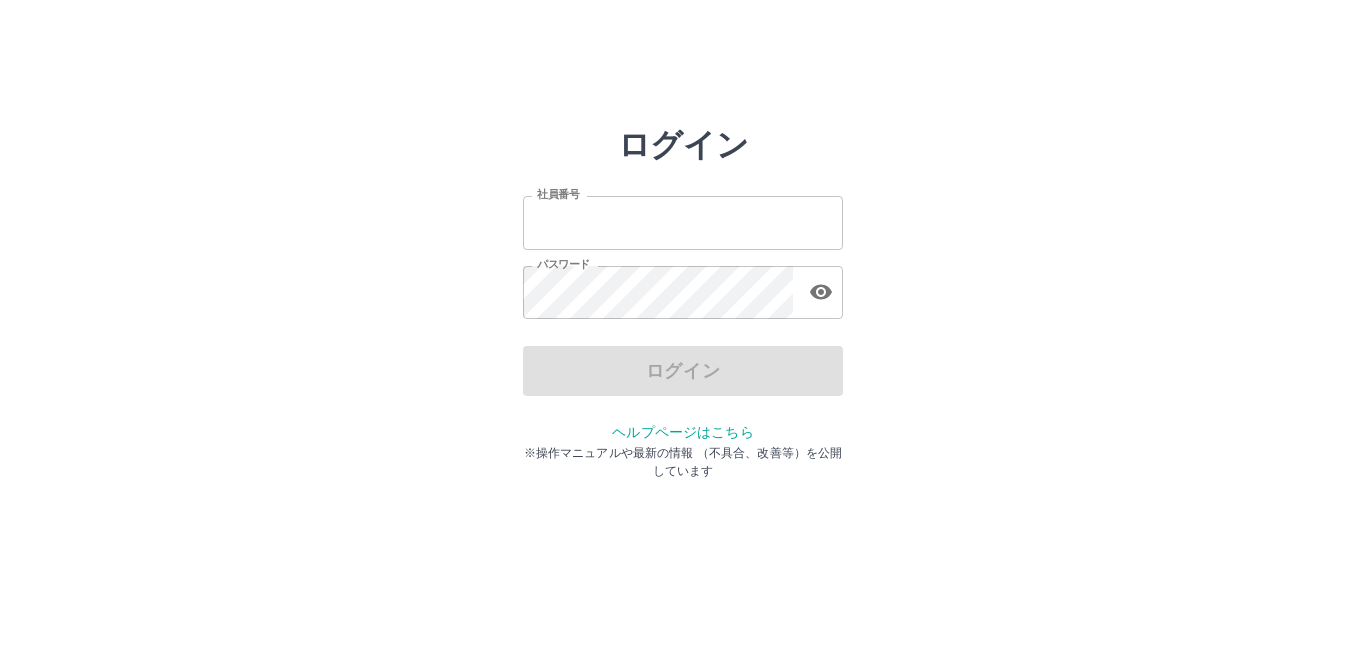 scroll, scrollTop: 0, scrollLeft: 0, axis: both 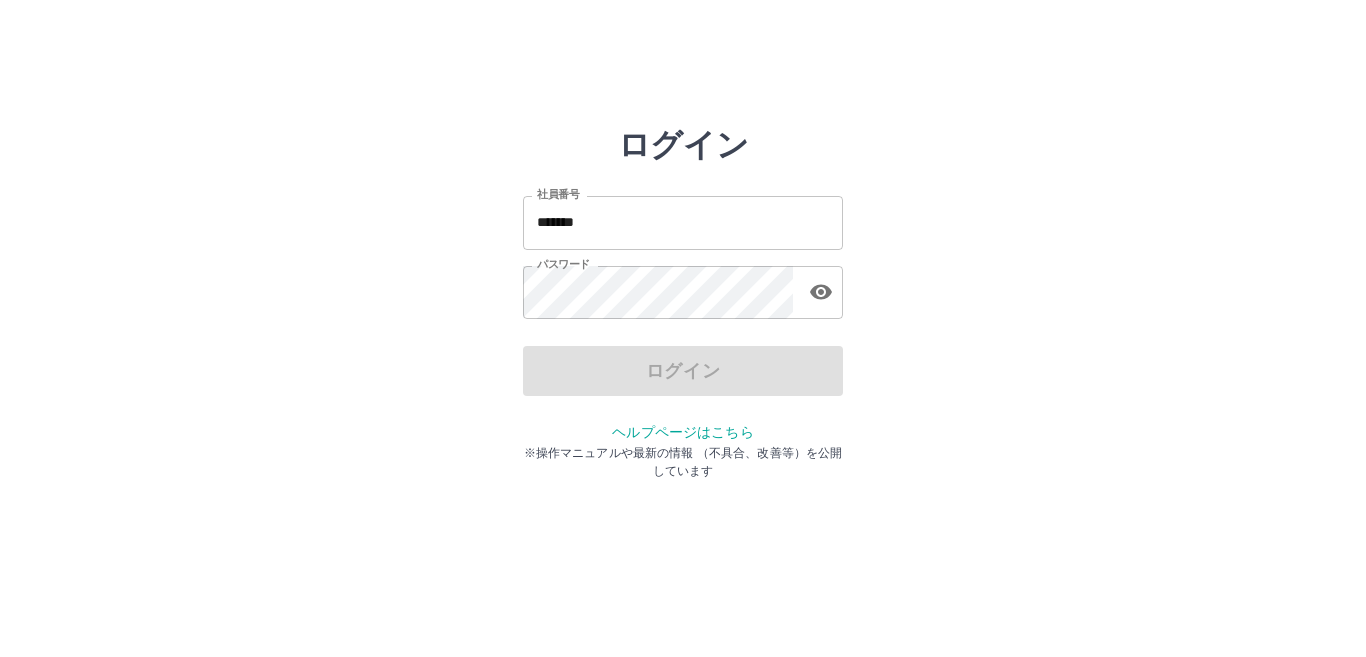 drag, startPoint x: 0, startPoint y: 0, endPoint x: 662, endPoint y: 227, distance: 699.8378 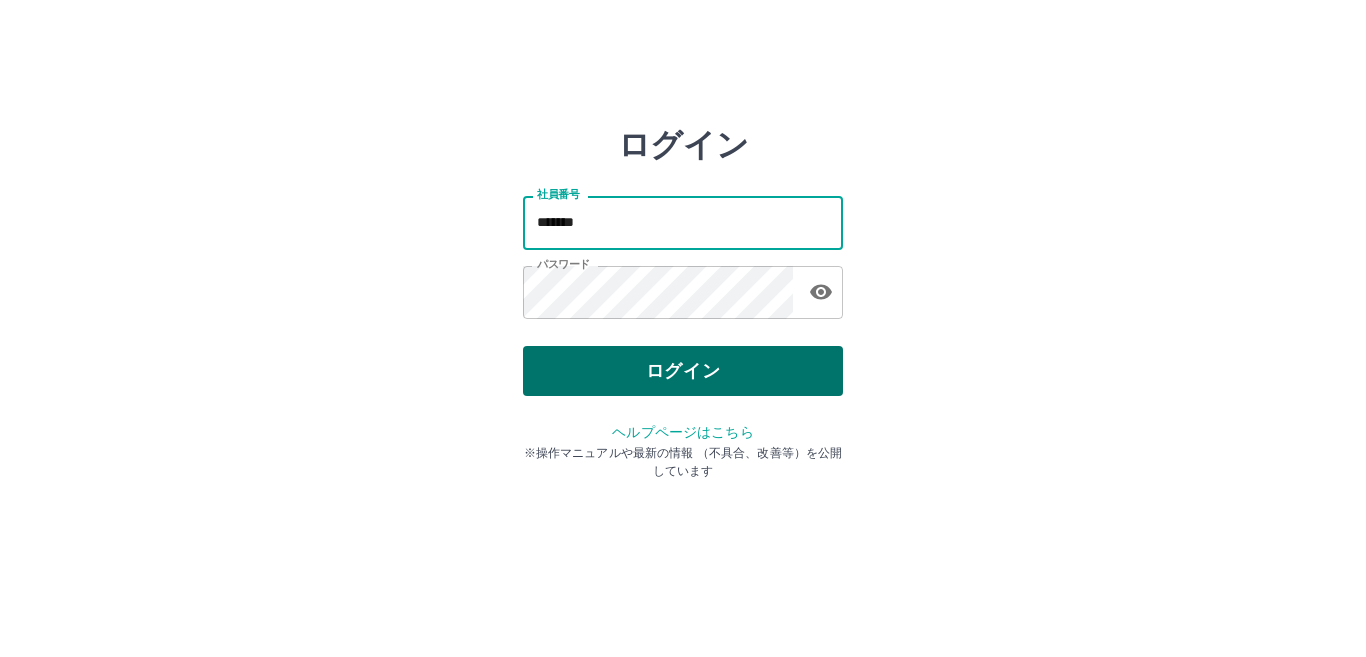 type on "*******" 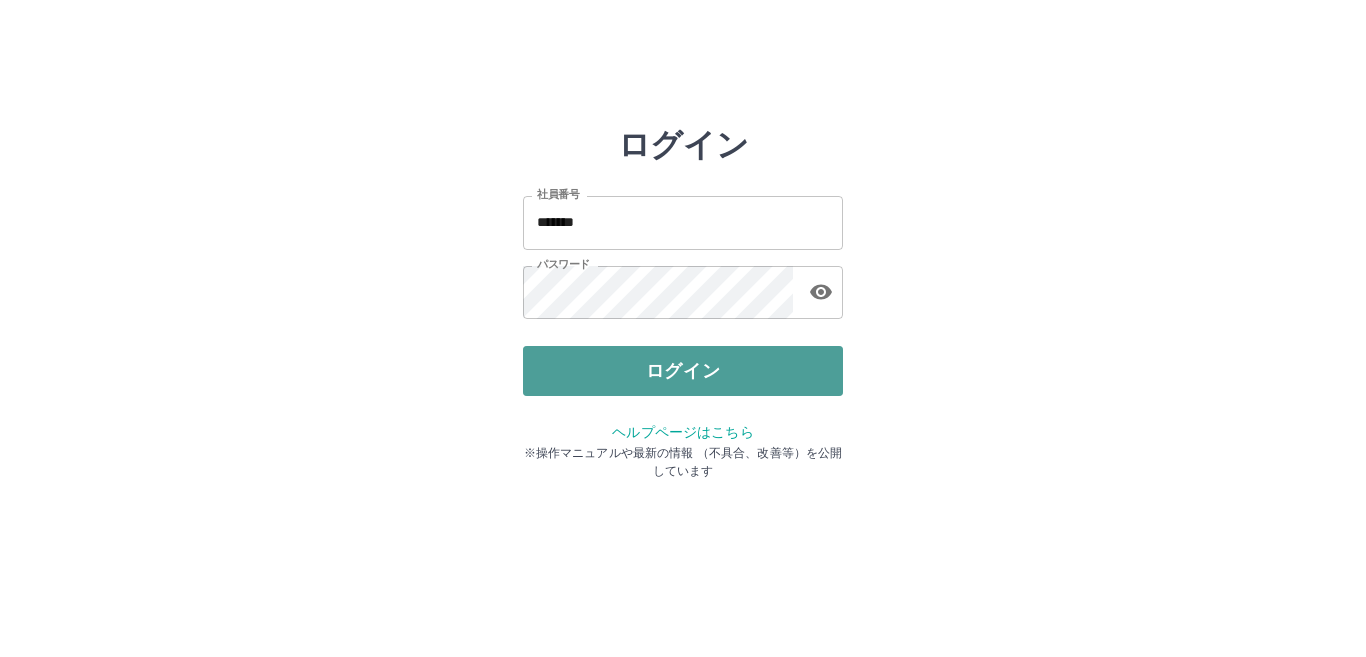 click on "ログイン" at bounding box center (683, 371) 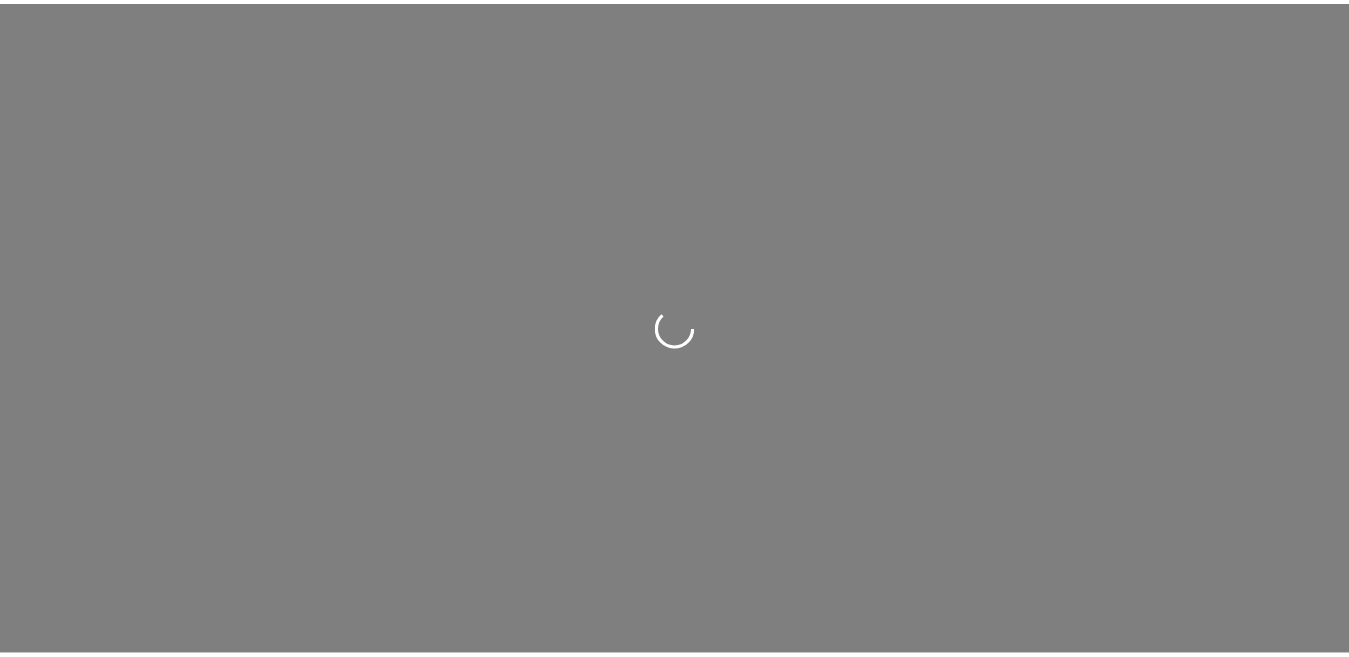 scroll, scrollTop: 0, scrollLeft: 0, axis: both 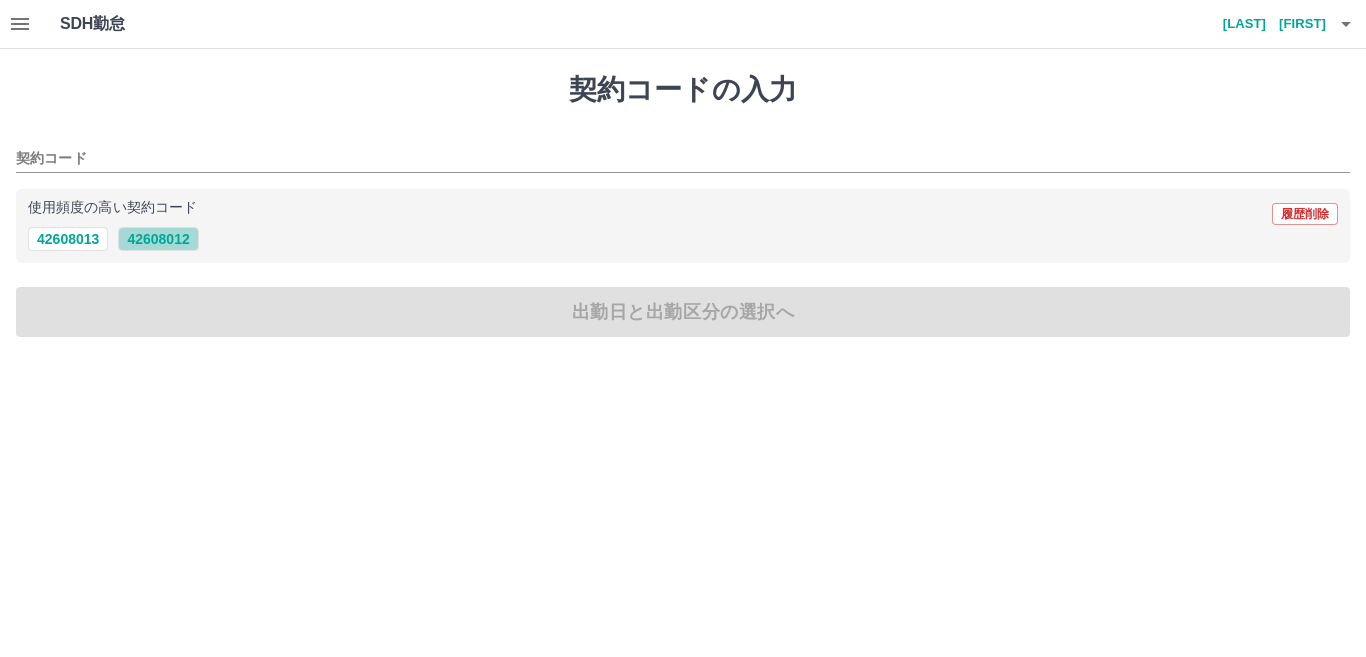 click on "42608012" at bounding box center (158, 239) 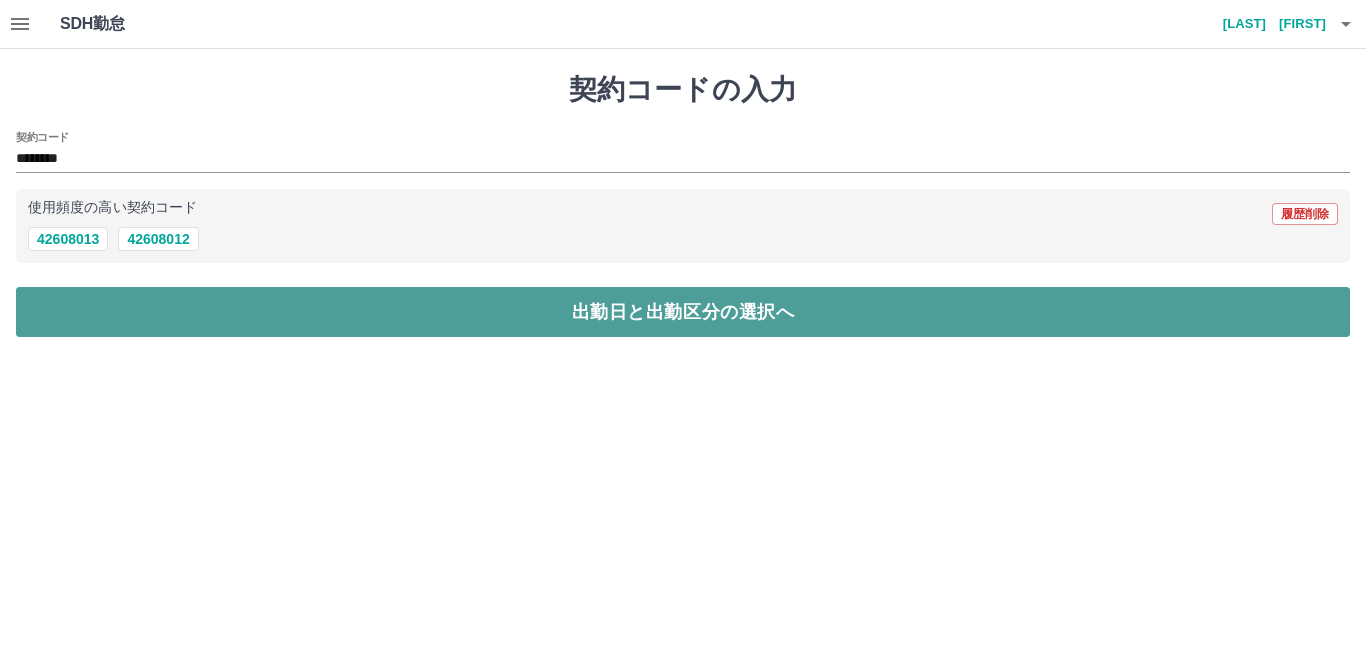 click on "出勤日と出勤区分の選択へ" at bounding box center [683, 312] 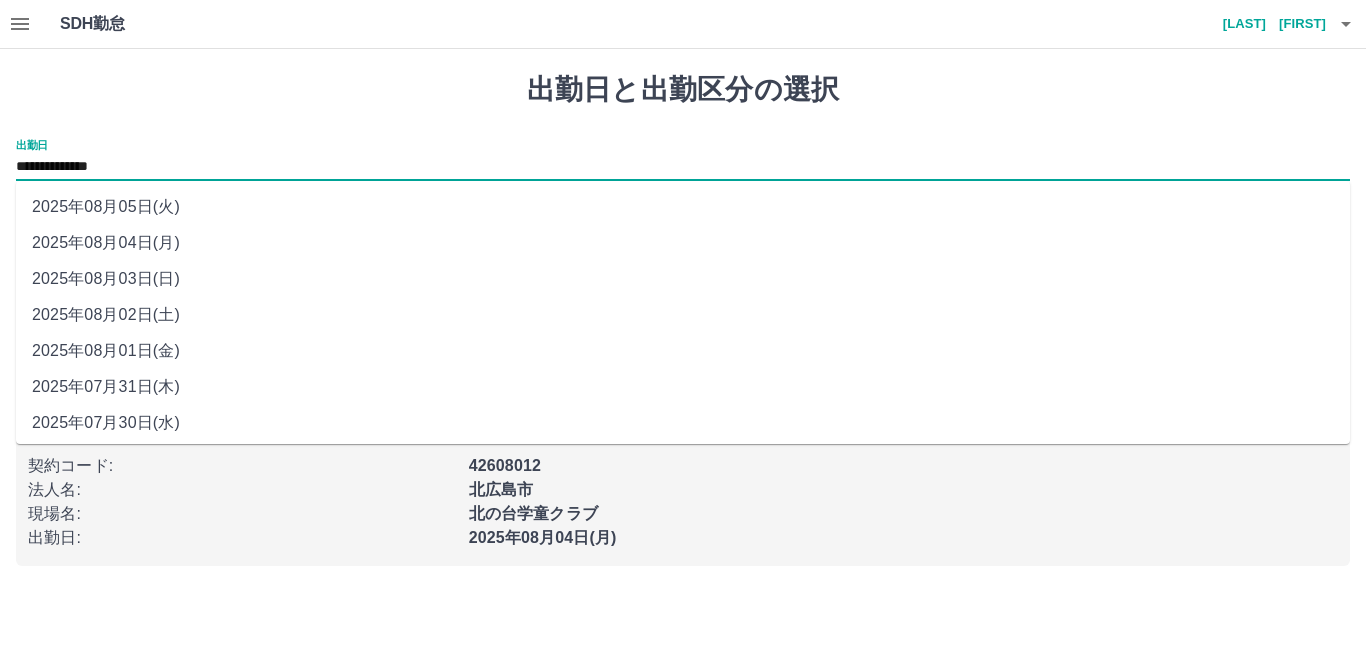 click on "**********" at bounding box center (683, 167) 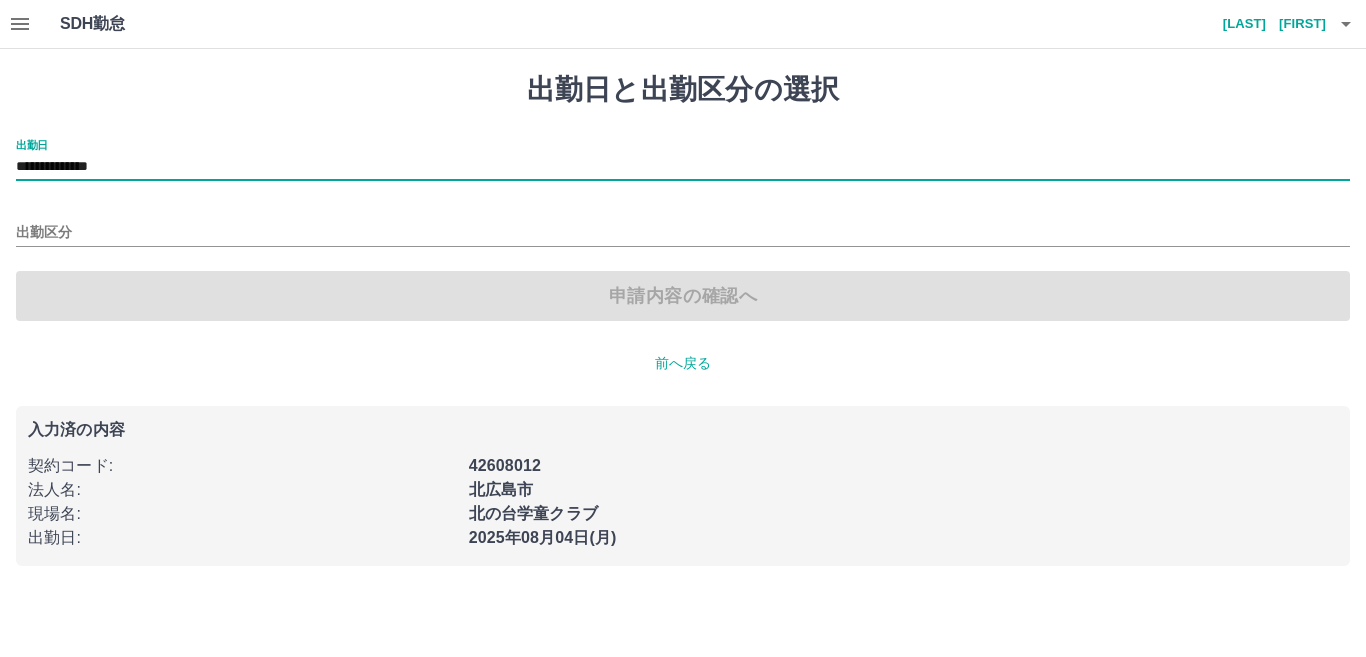 click on "出勤区分" at bounding box center (683, 226) 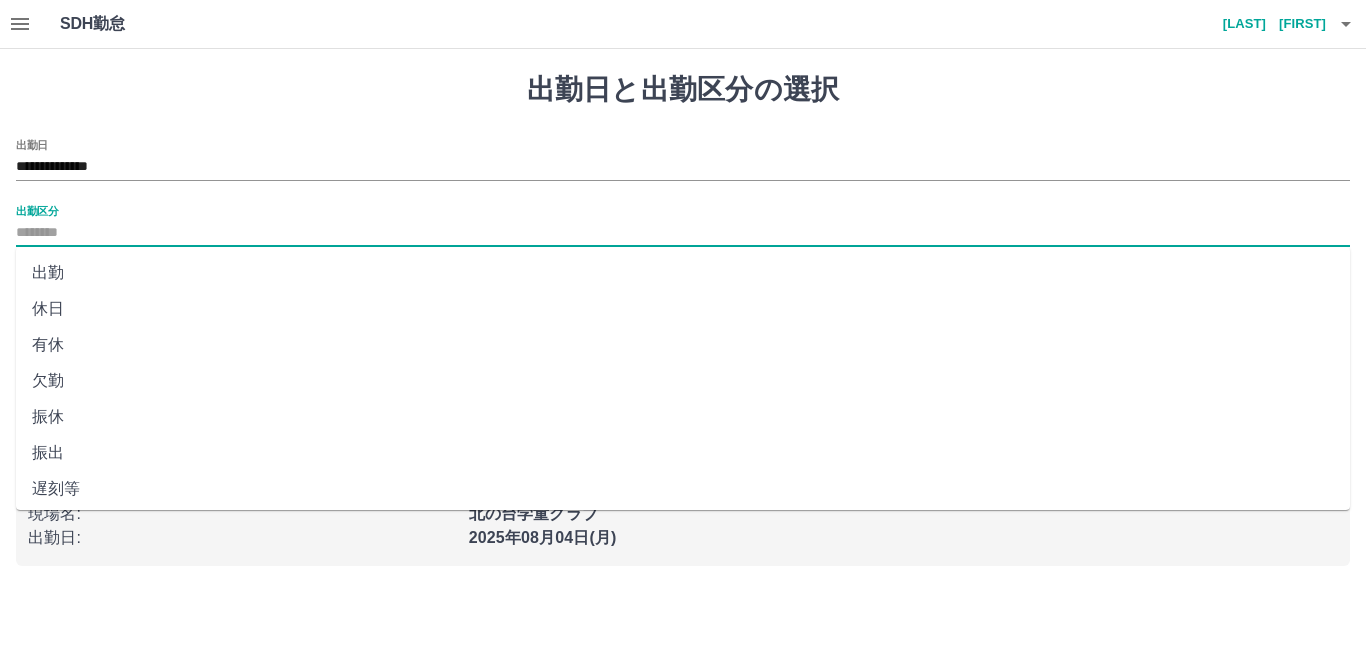 click on "出勤区分" at bounding box center (683, 233) 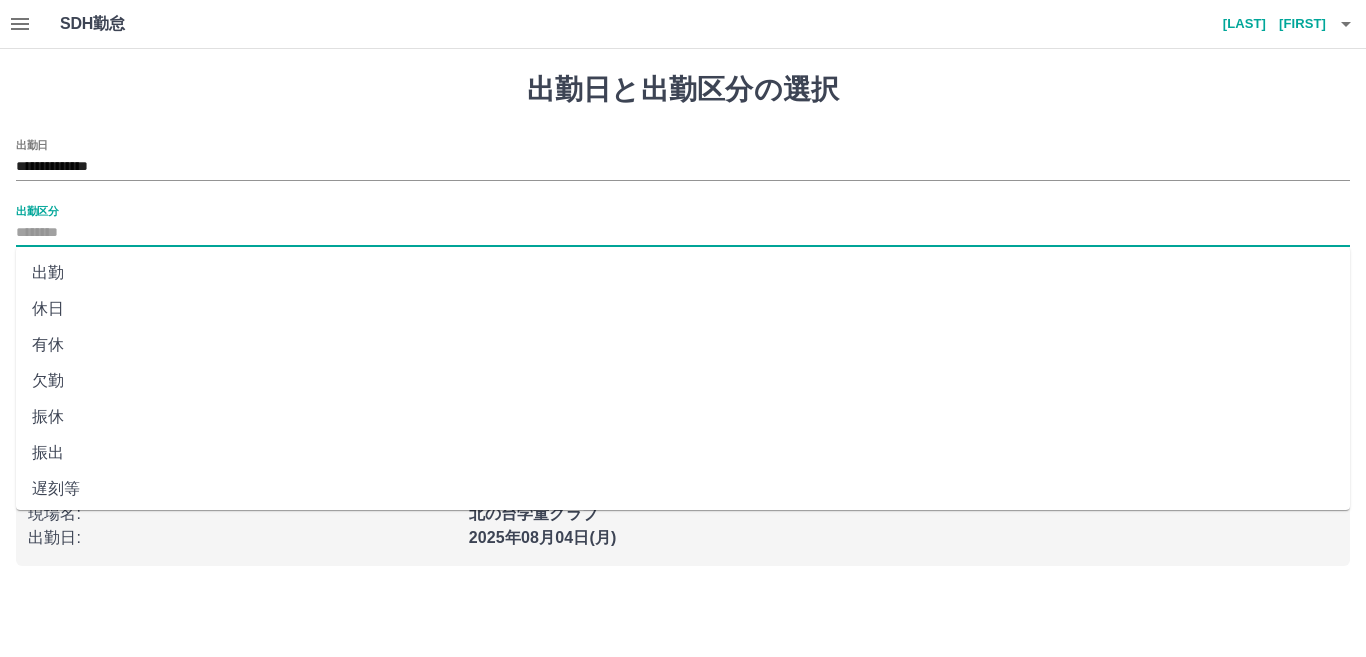 click on "出勤" at bounding box center (683, 273) 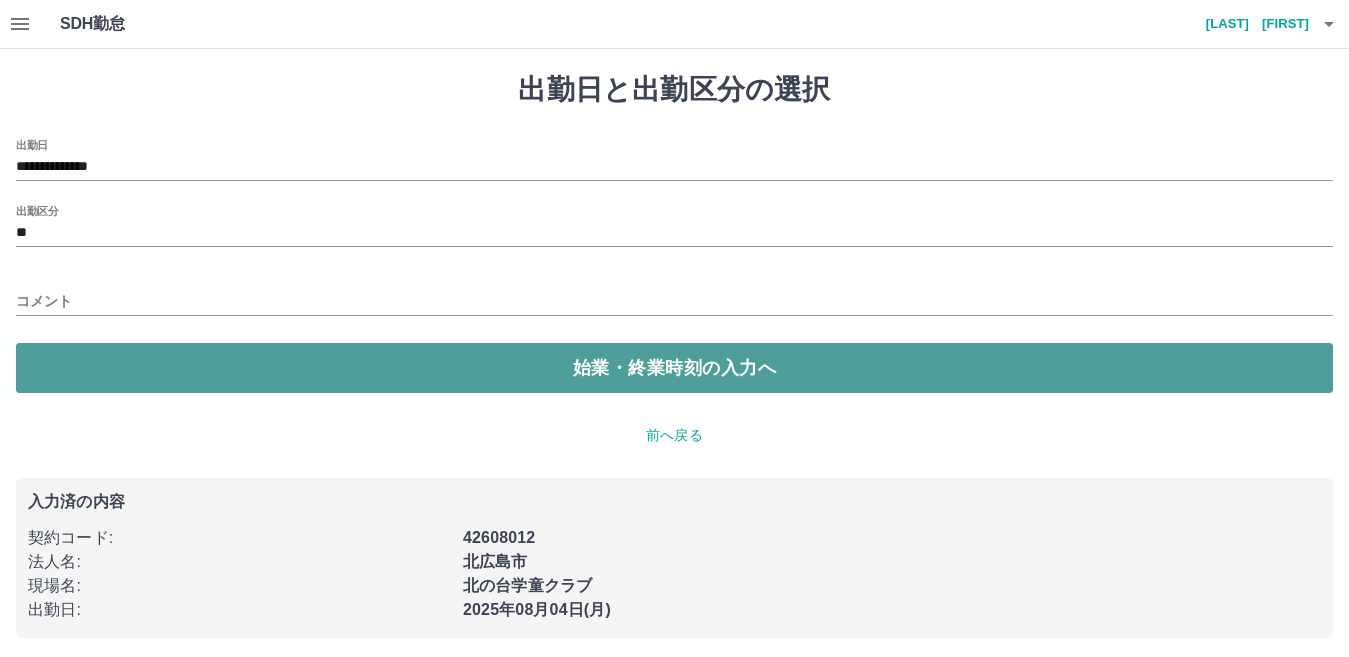 click on "始業・終業時刻の入力へ" at bounding box center (674, 368) 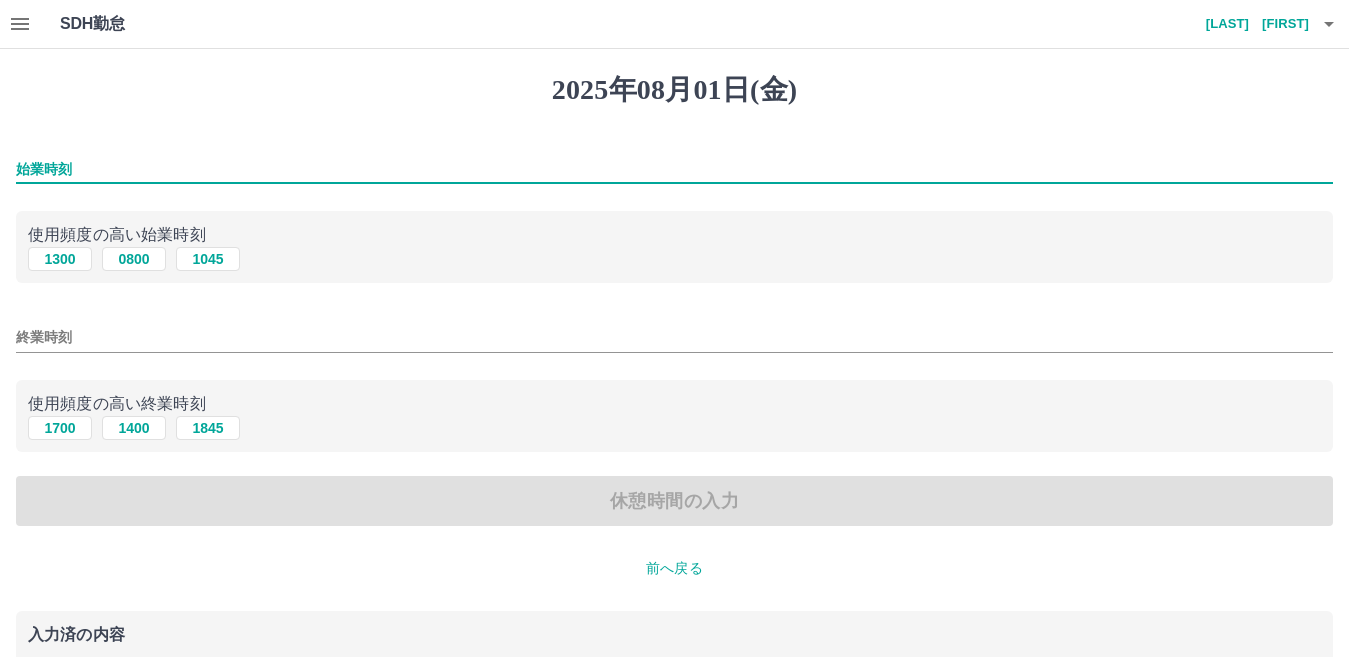 click on "始業時刻" at bounding box center (674, 169) 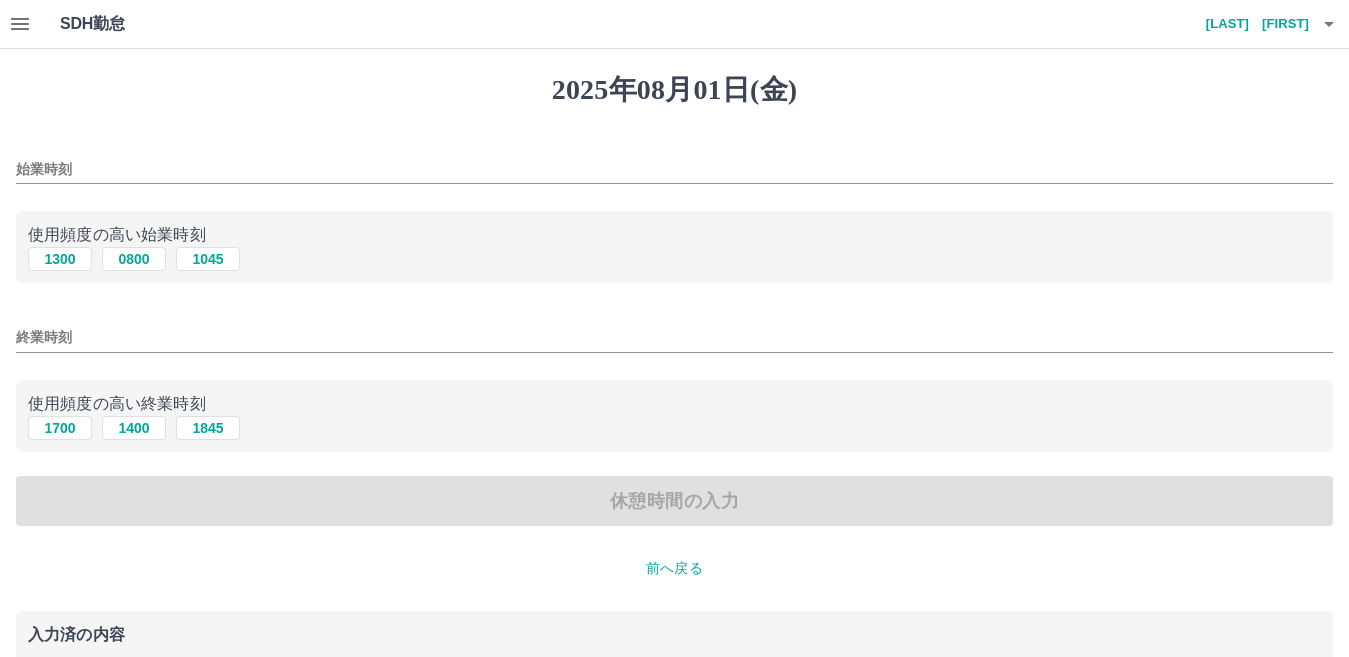click on "[PHONE]" at bounding box center [674, 259] 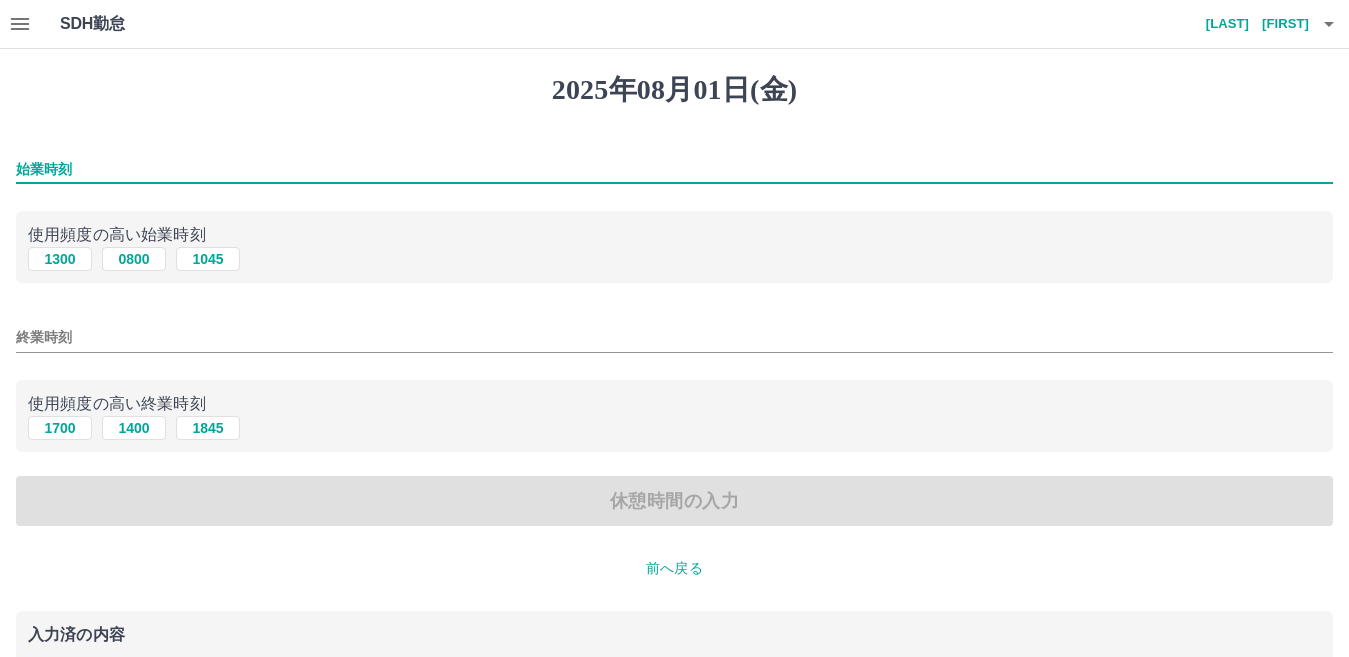 click on "始業時刻" at bounding box center (674, 169) 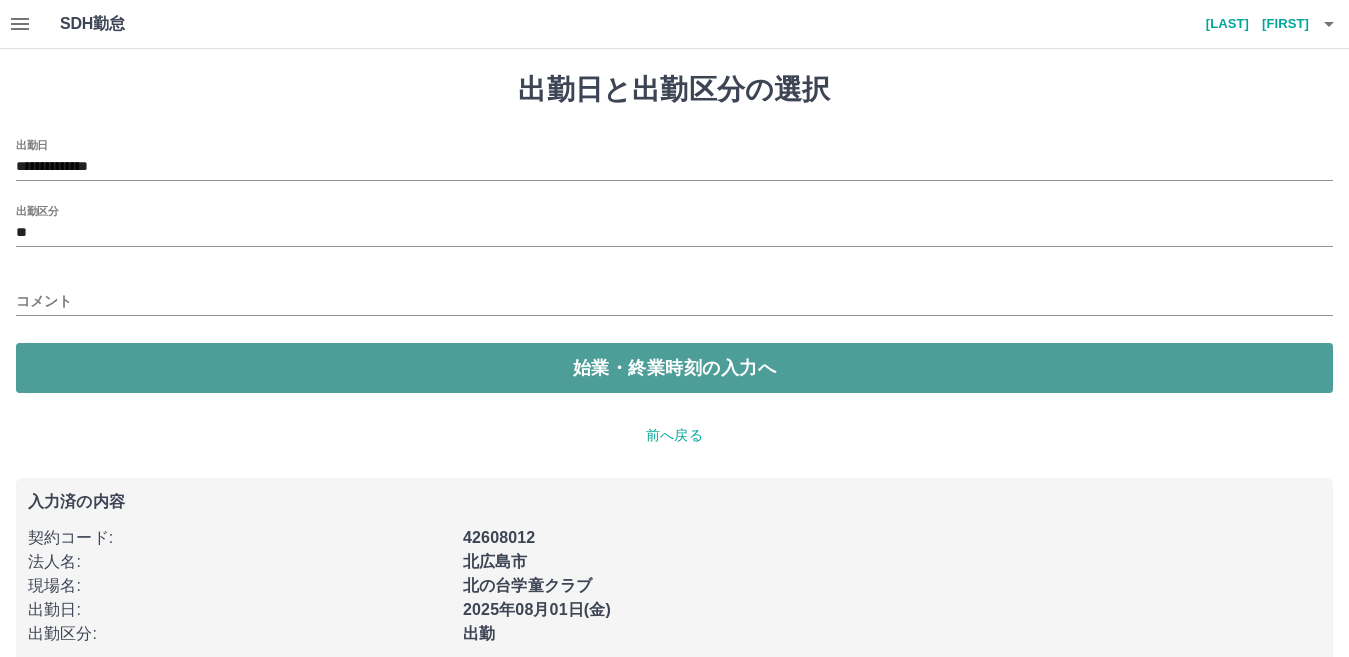 click on "始業・終業時刻の入力へ" at bounding box center (674, 368) 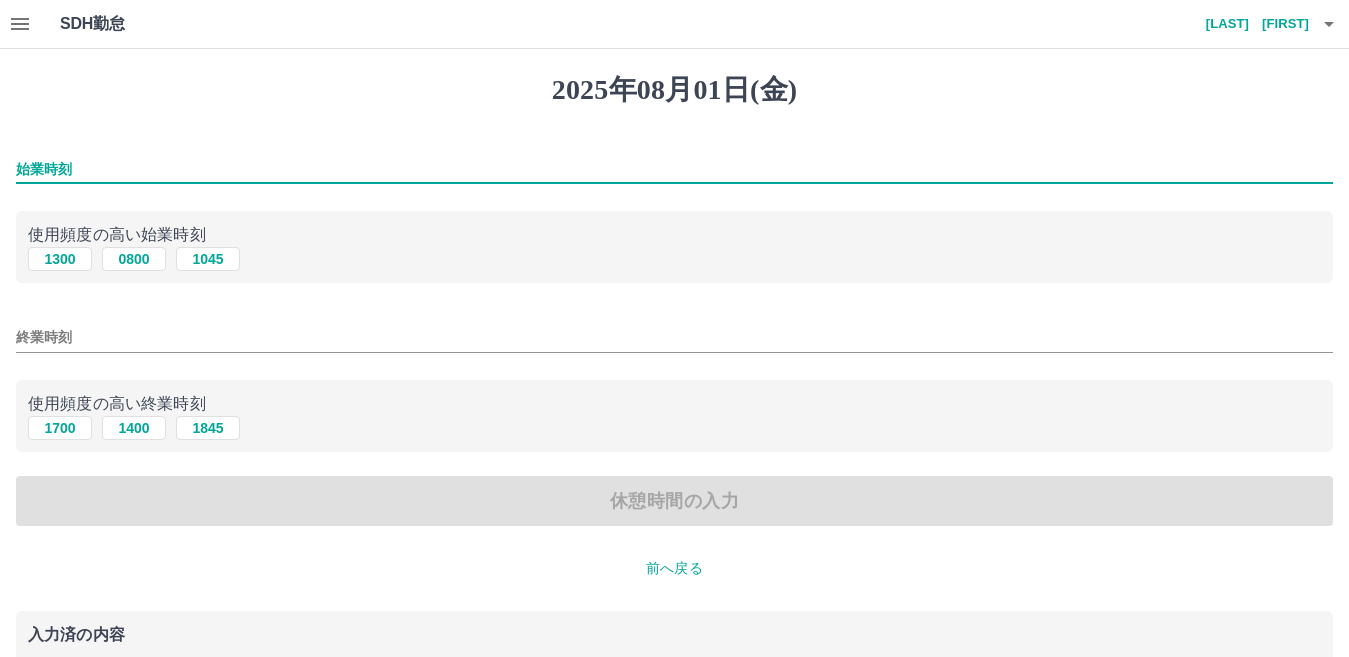 click on "始業時刻" at bounding box center (674, 169) 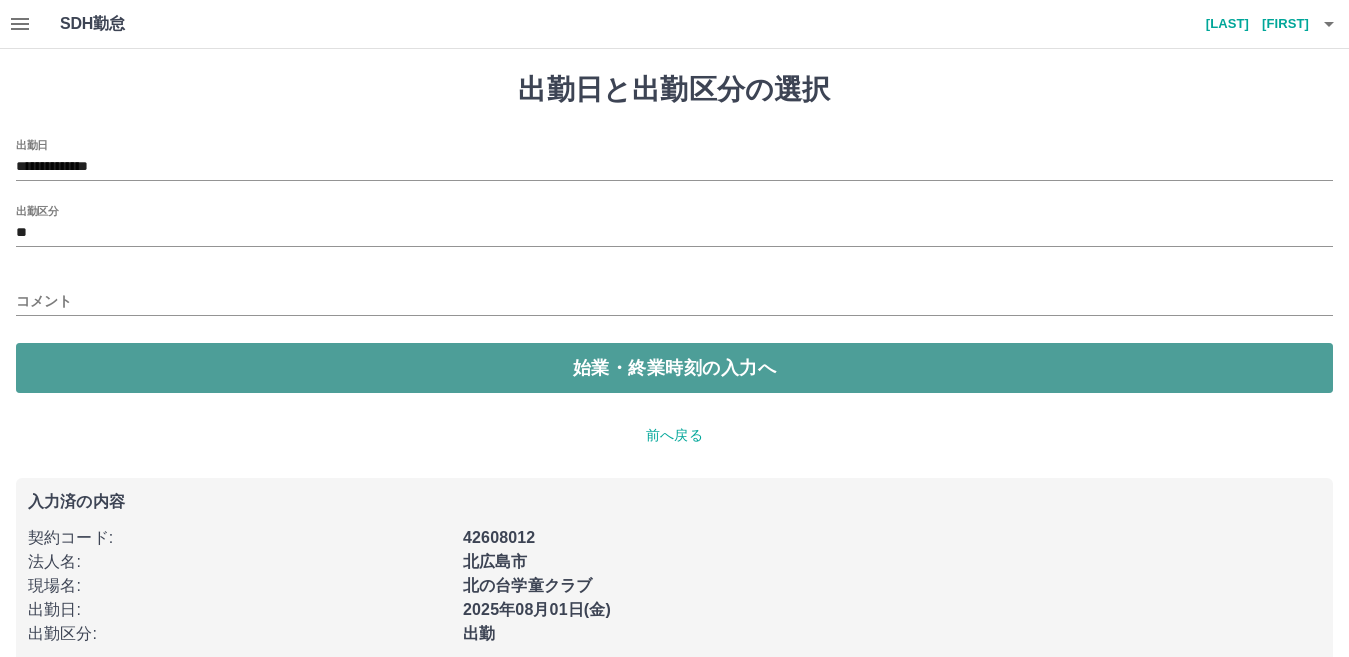click on "始業・終業時刻の入力へ" at bounding box center [674, 368] 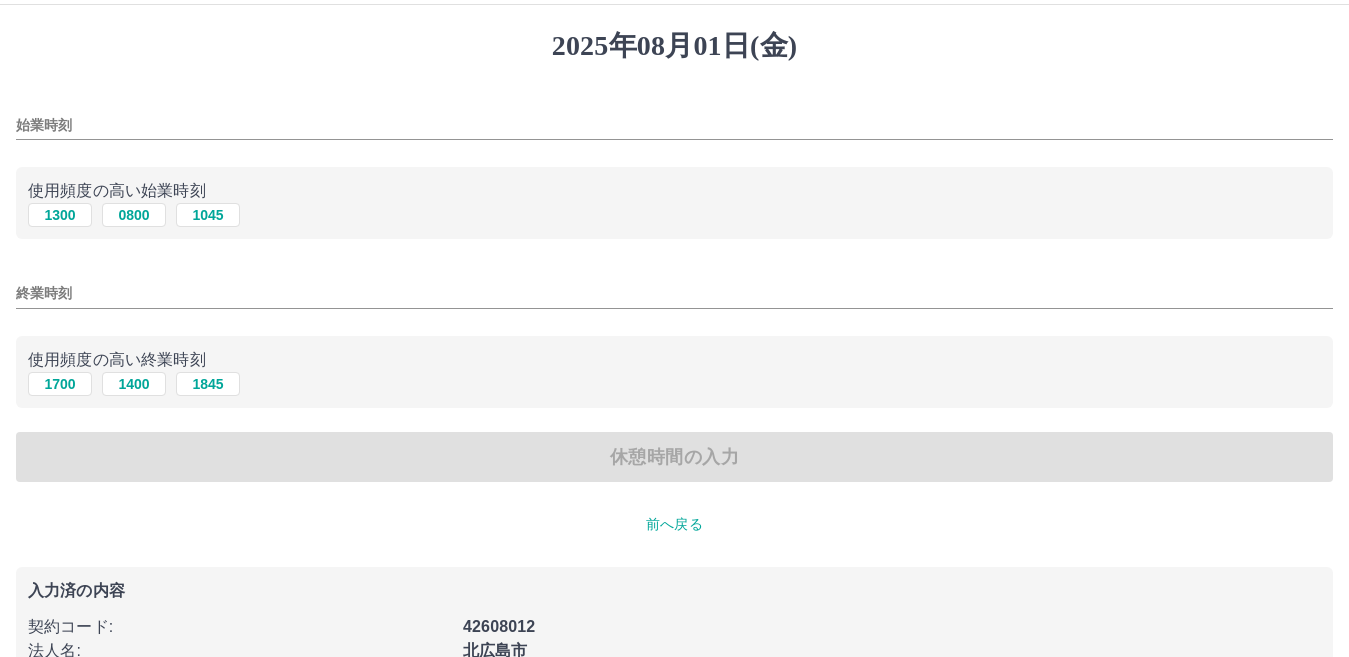 scroll, scrollTop: 0, scrollLeft: 0, axis: both 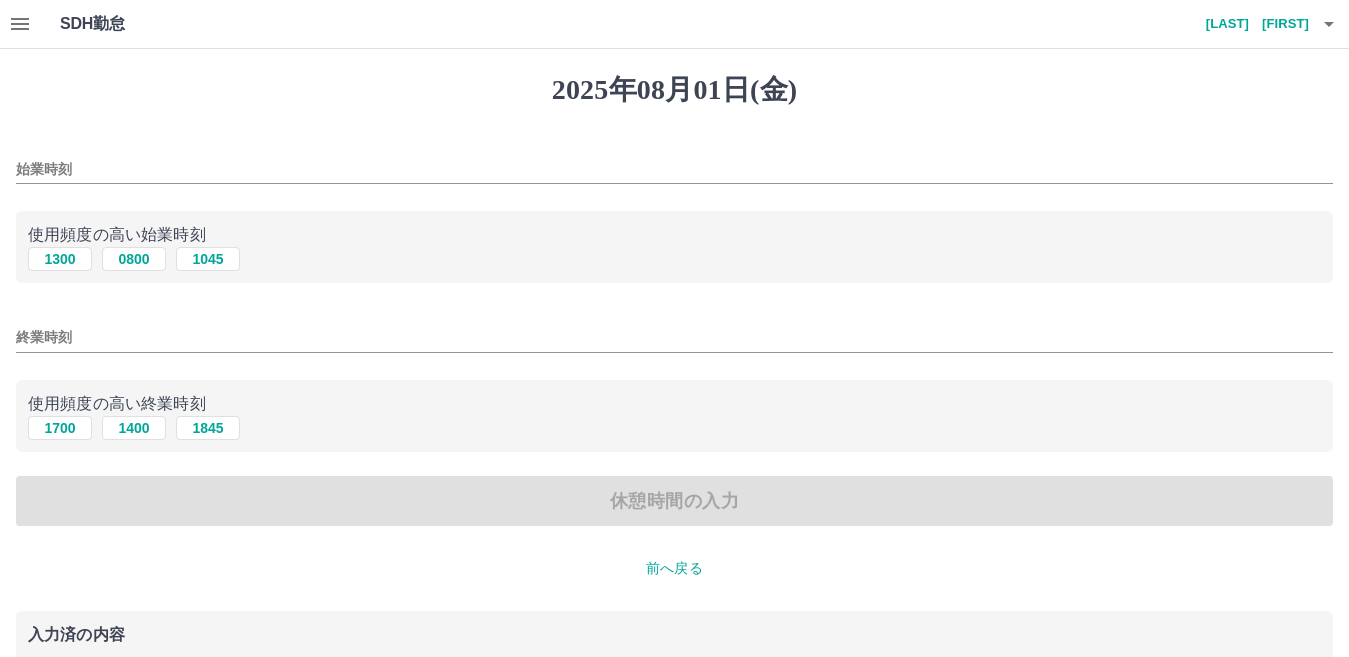 click on "始業時刻" at bounding box center [674, 163] 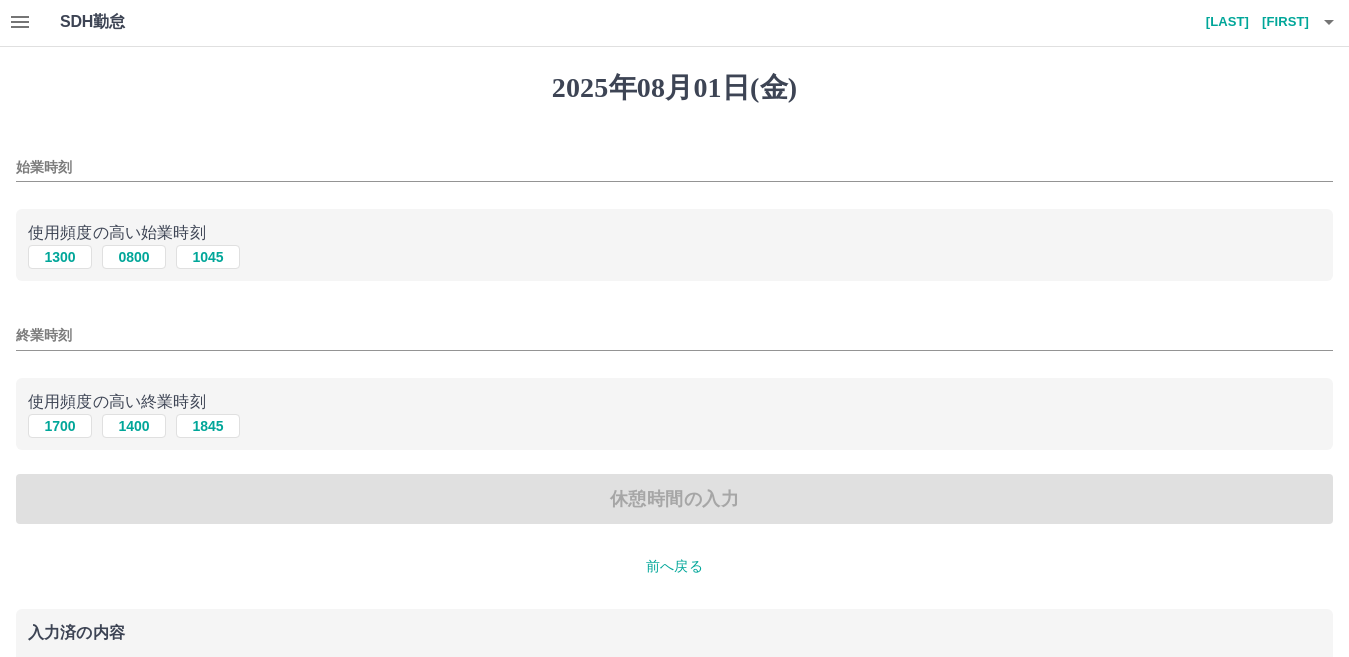 scroll, scrollTop: 0, scrollLeft: 0, axis: both 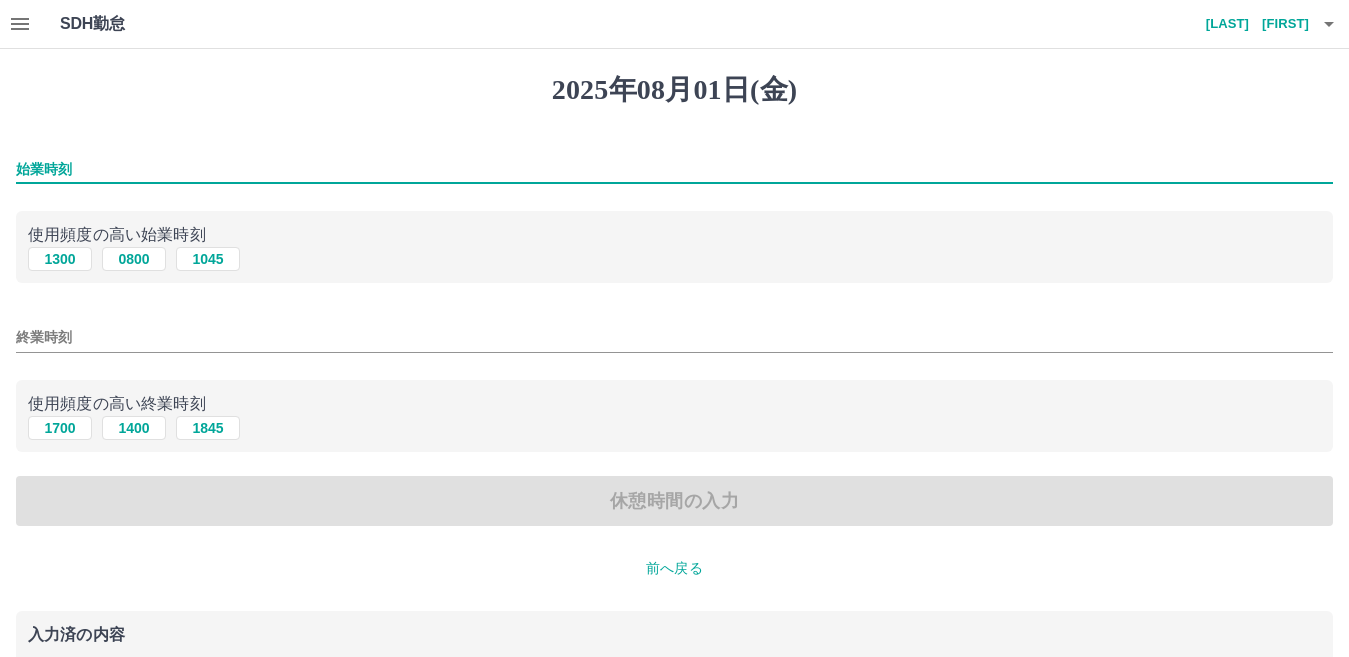 click on "始業時刻" at bounding box center (674, 169) 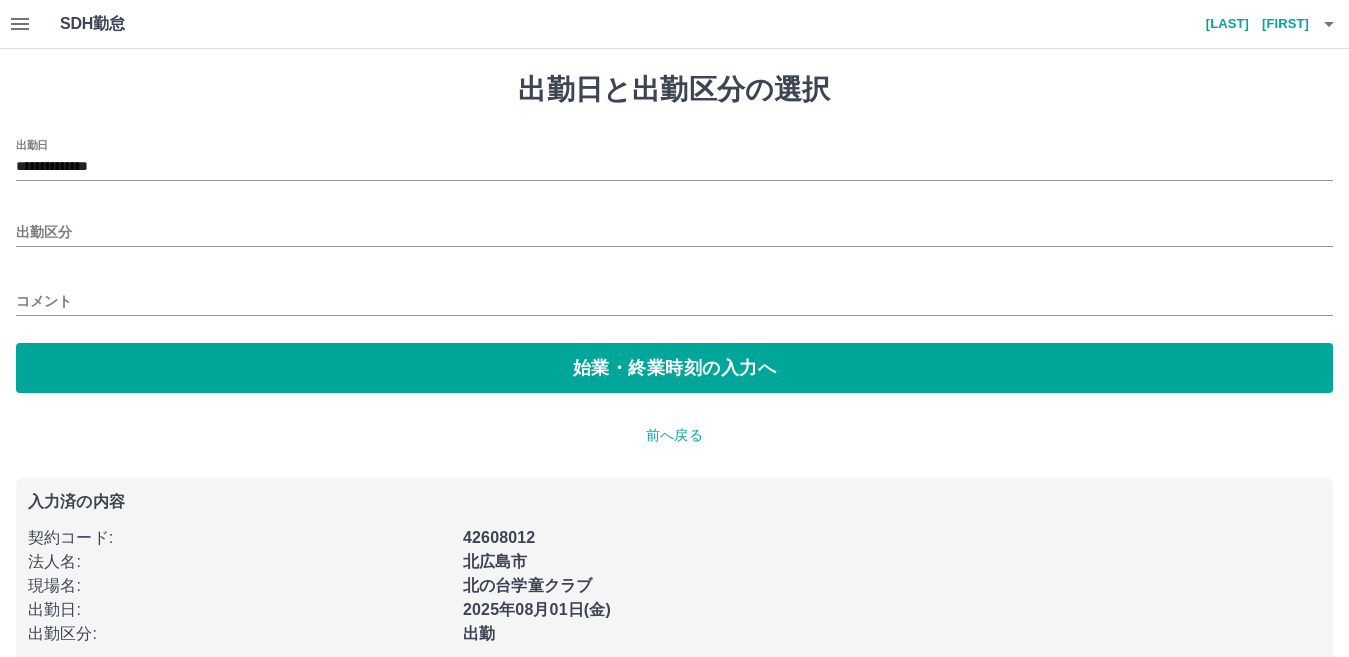 type on "**********" 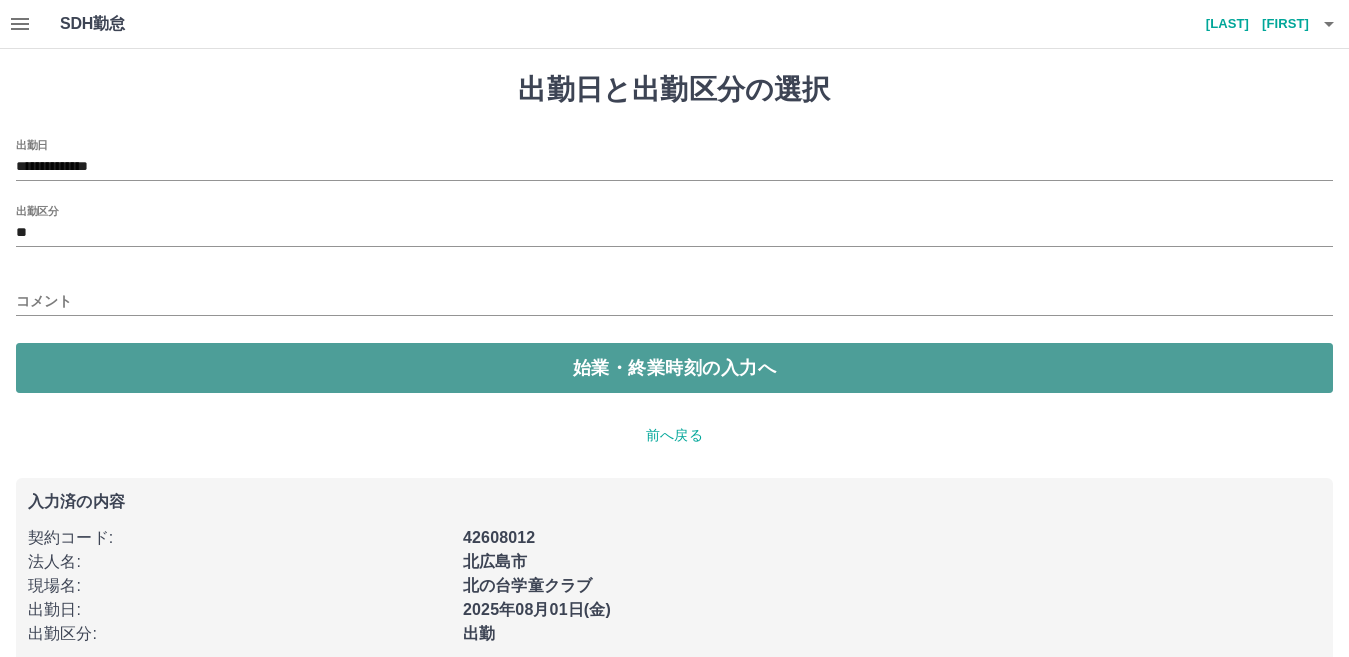 click on "始業・終業時刻の入力へ" at bounding box center [674, 368] 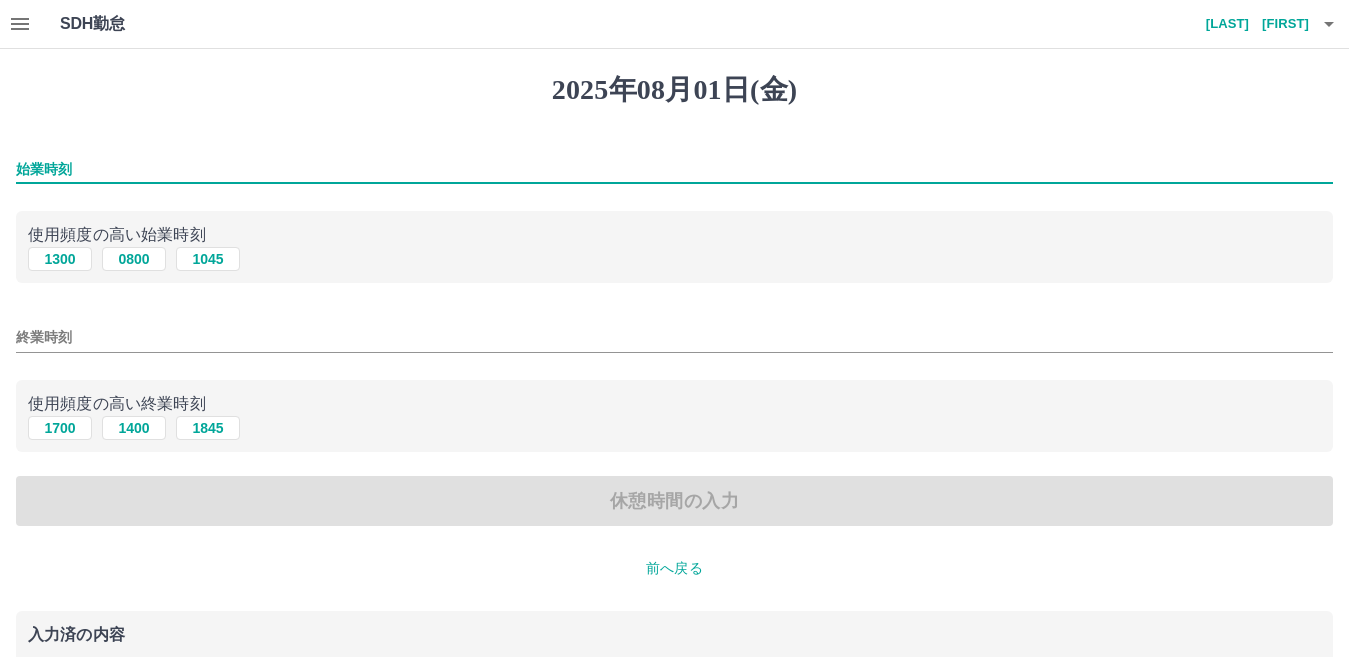 click on "始業時刻" at bounding box center [674, 169] 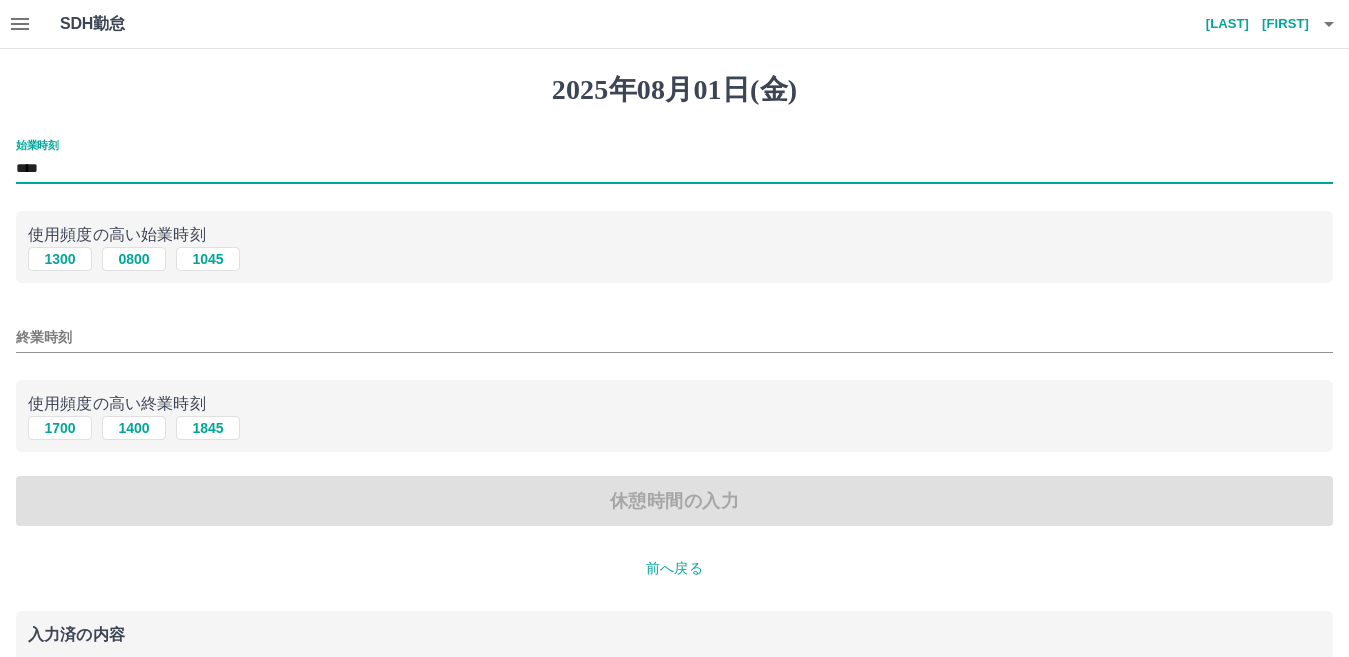 type on "****" 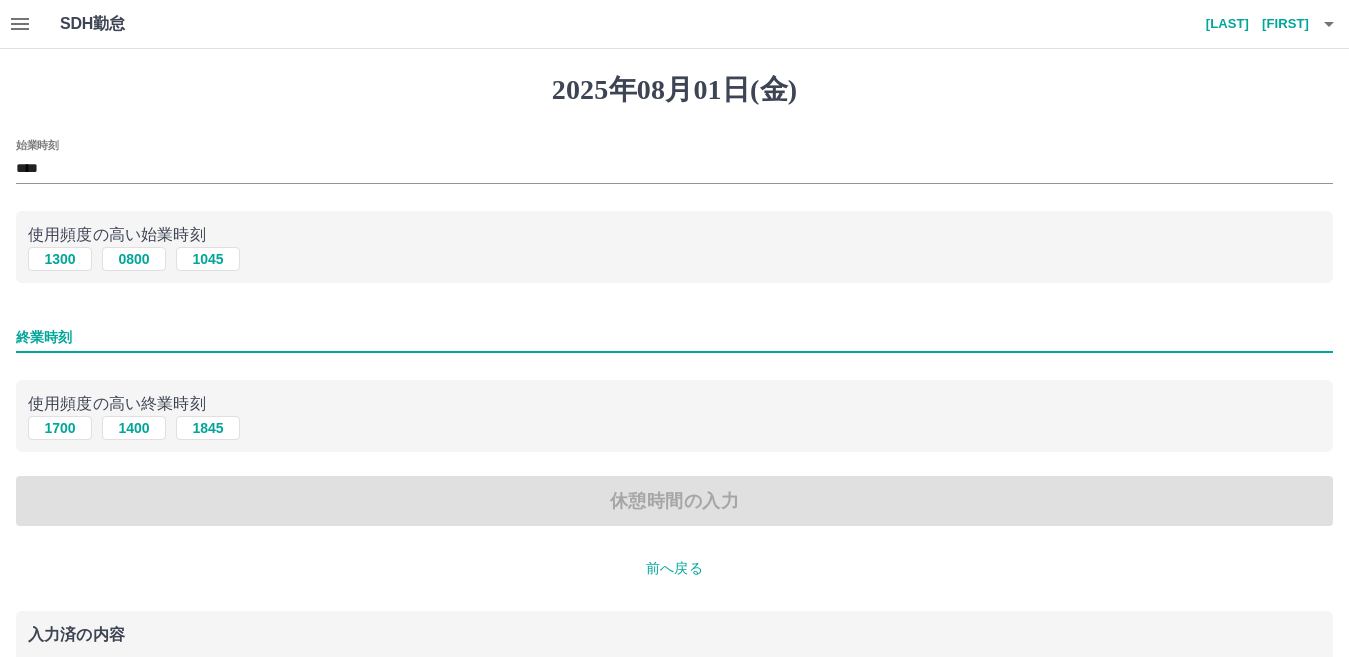 click on "終業時刻" at bounding box center [674, 337] 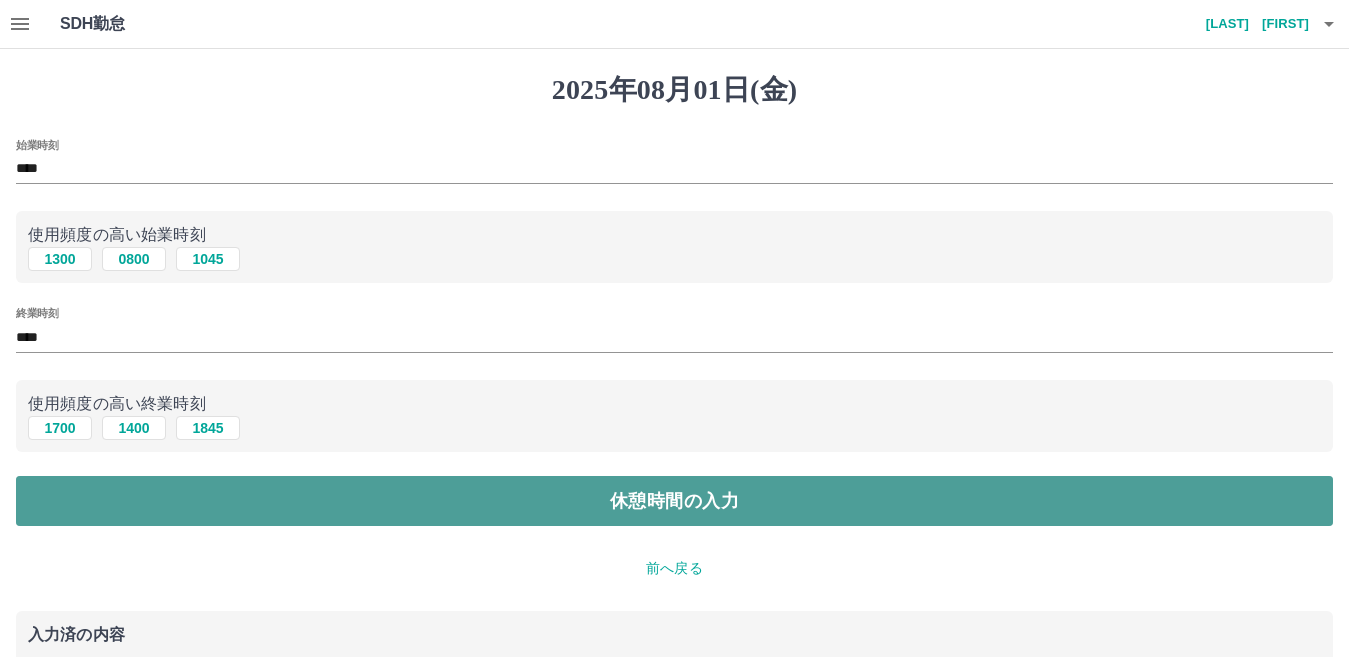 click on "休憩時間の入力" at bounding box center [674, 501] 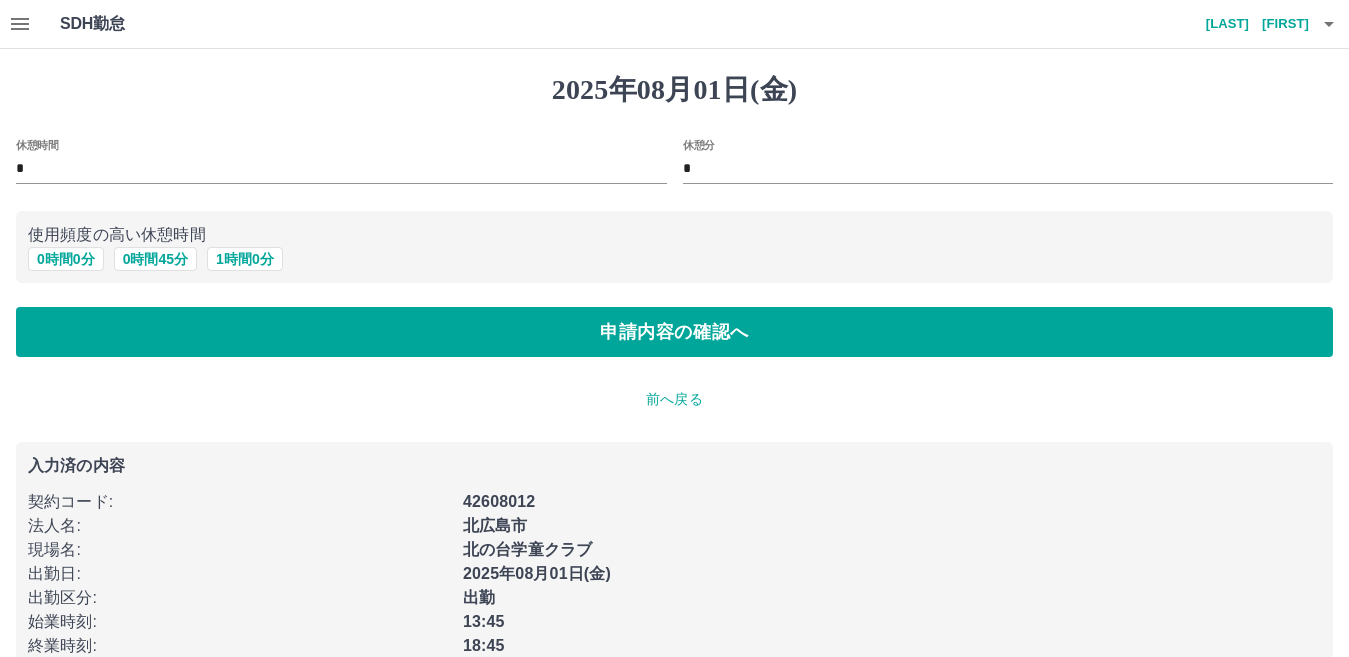 click on "契約コード :" at bounding box center [239, 502] 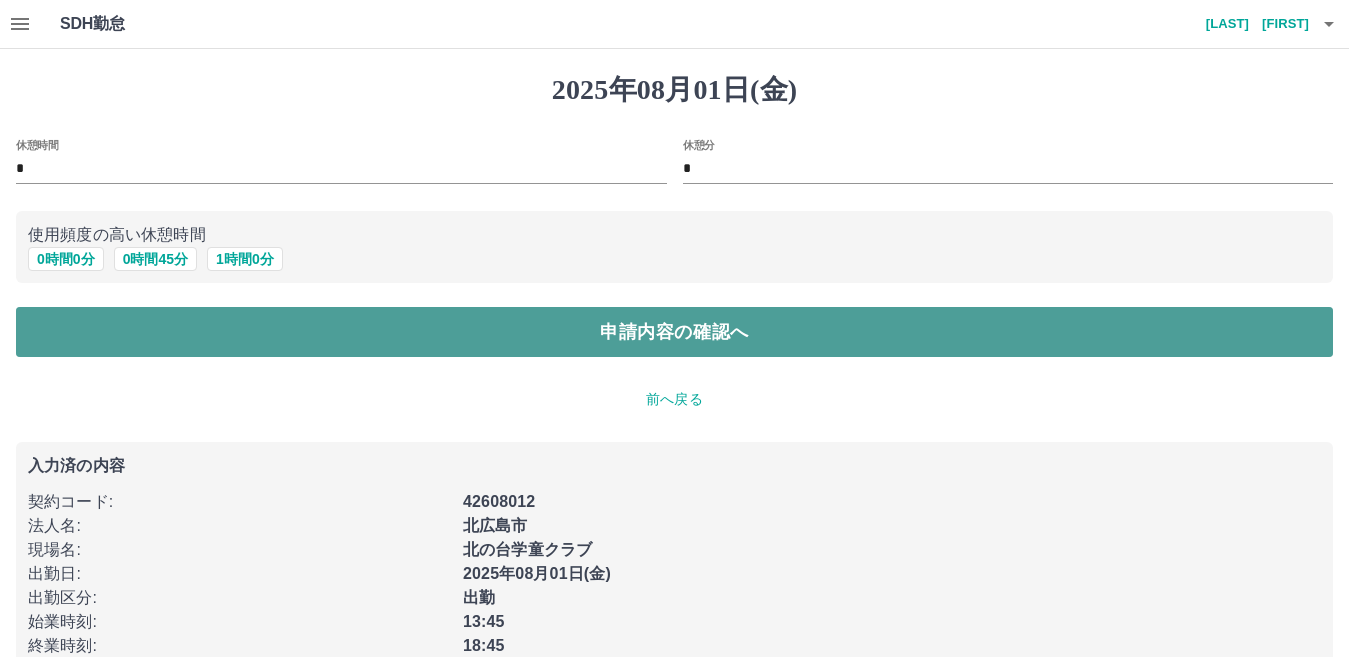 click on "申請内容の確認へ" at bounding box center [674, 332] 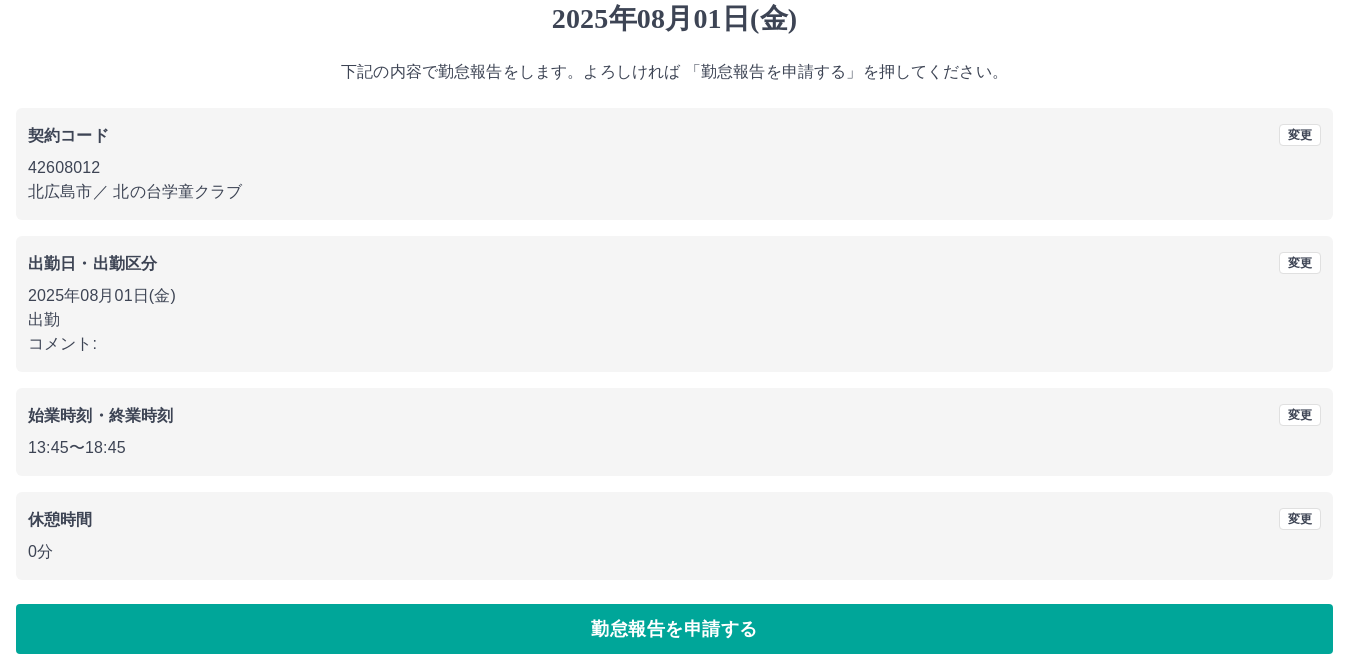 scroll, scrollTop: 92, scrollLeft: 0, axis: vertical 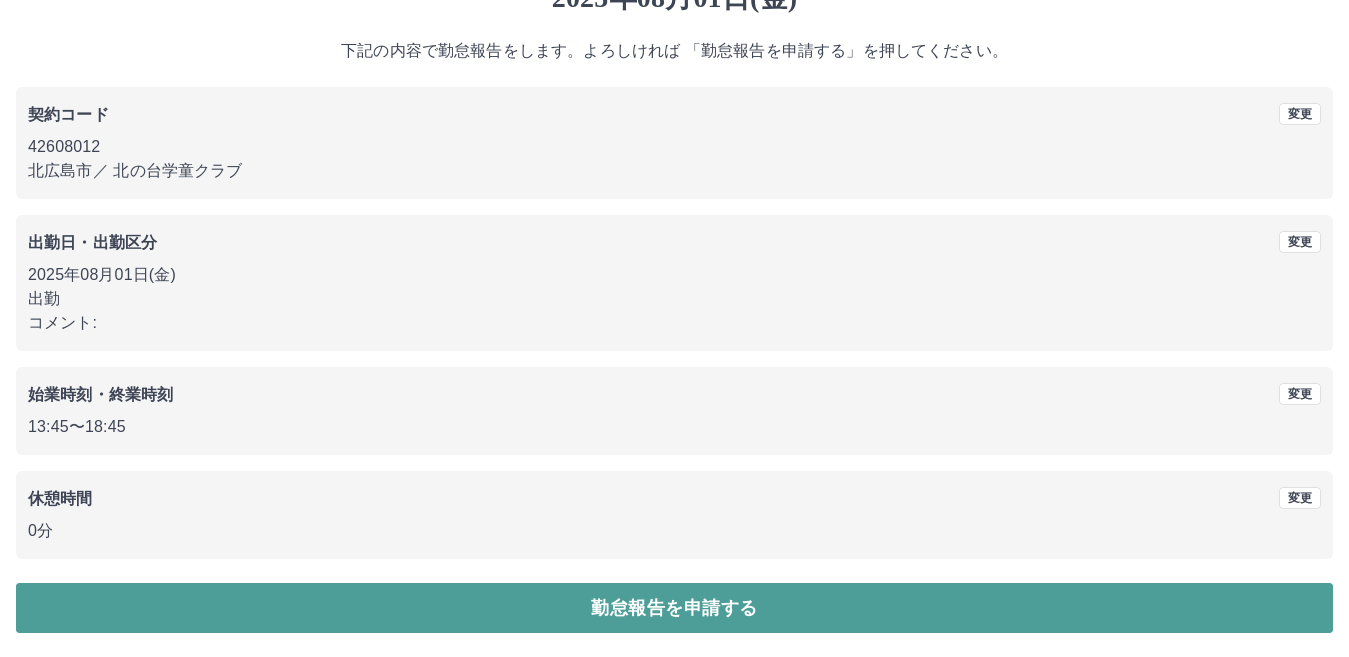 click on "勤怠報告を申請する" at bounding box center (674, 608) 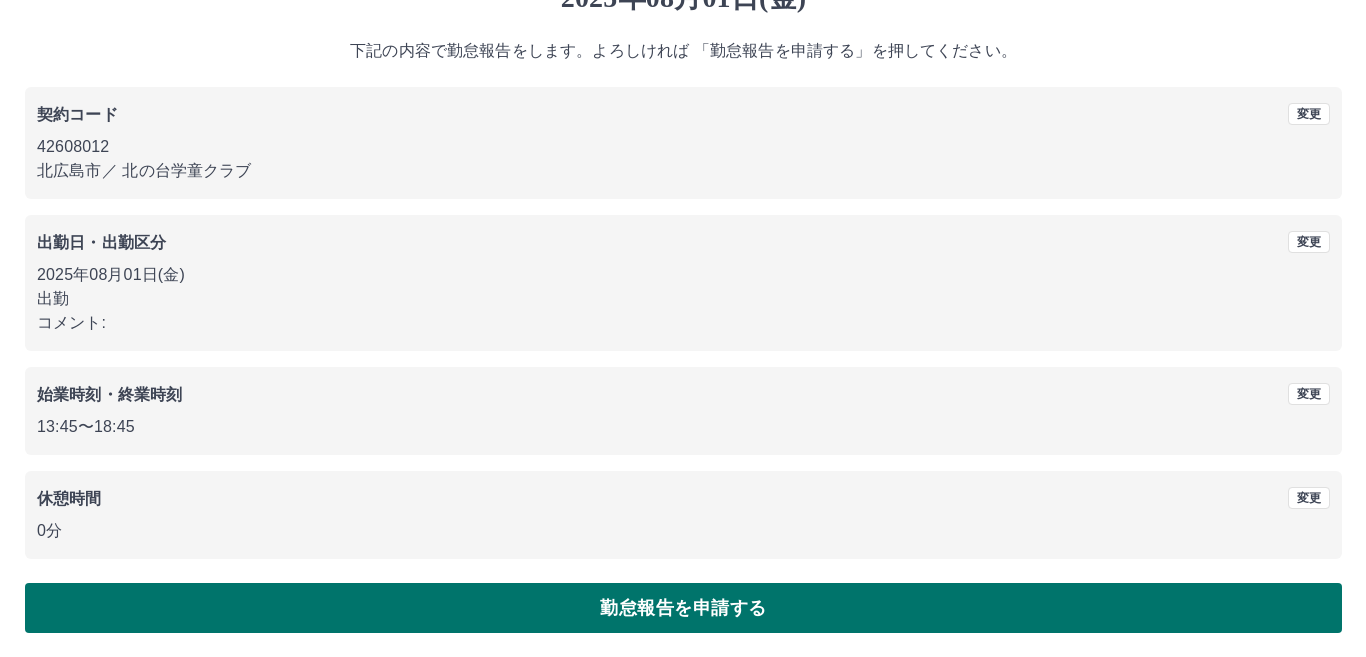 scroll, scrollTop: 0, scrollLeft: 0, axis: both 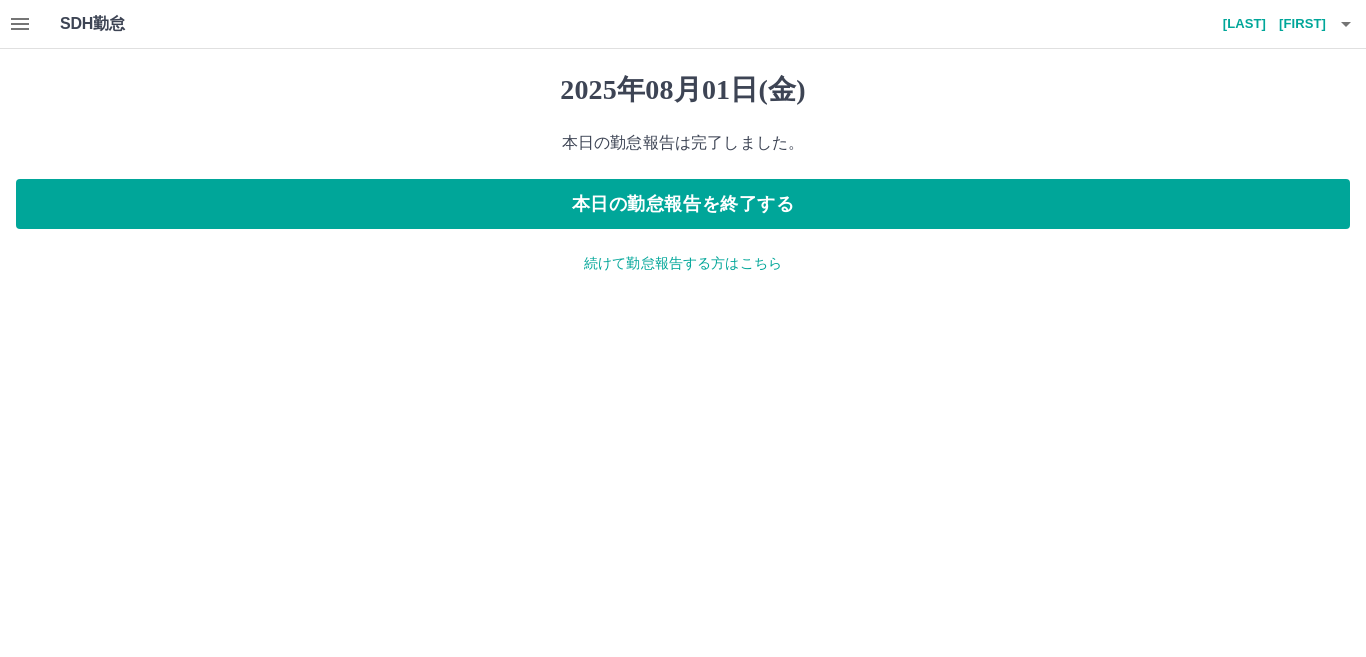 click on "続けて勤怠報告する方はこちら" at bounding box center [683, 263] 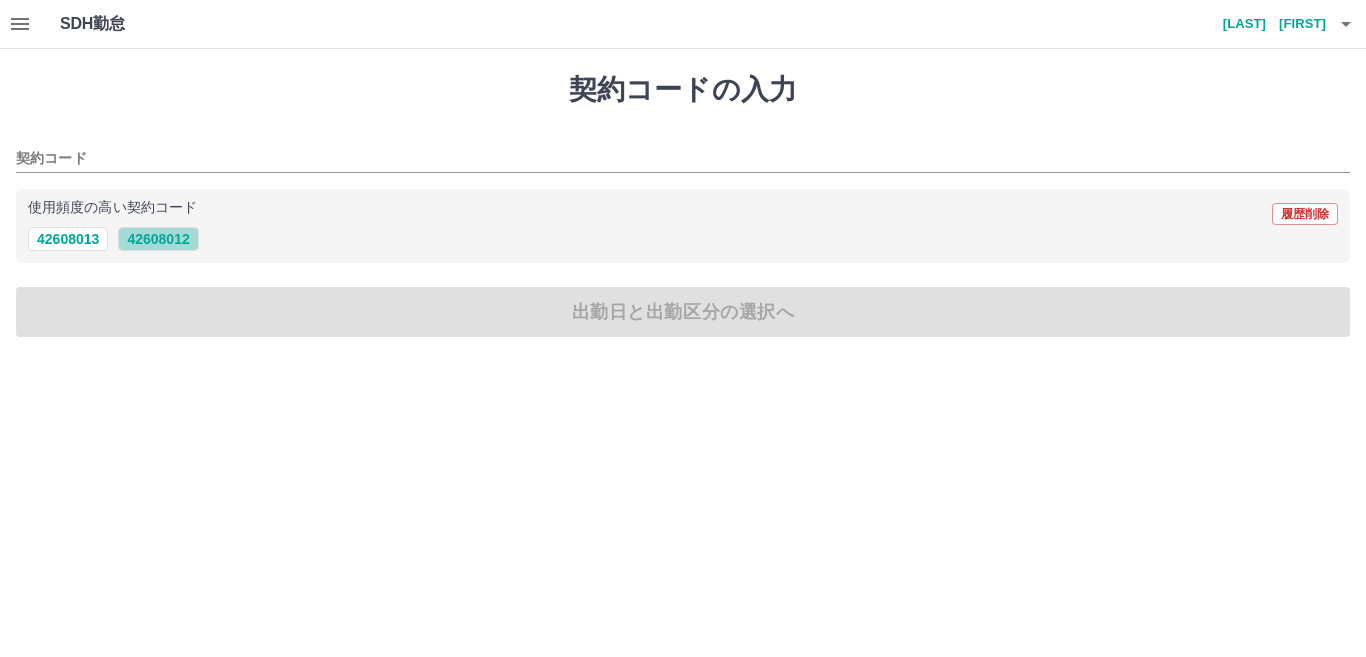 click on "42608012" at bounding box center [158, 239] 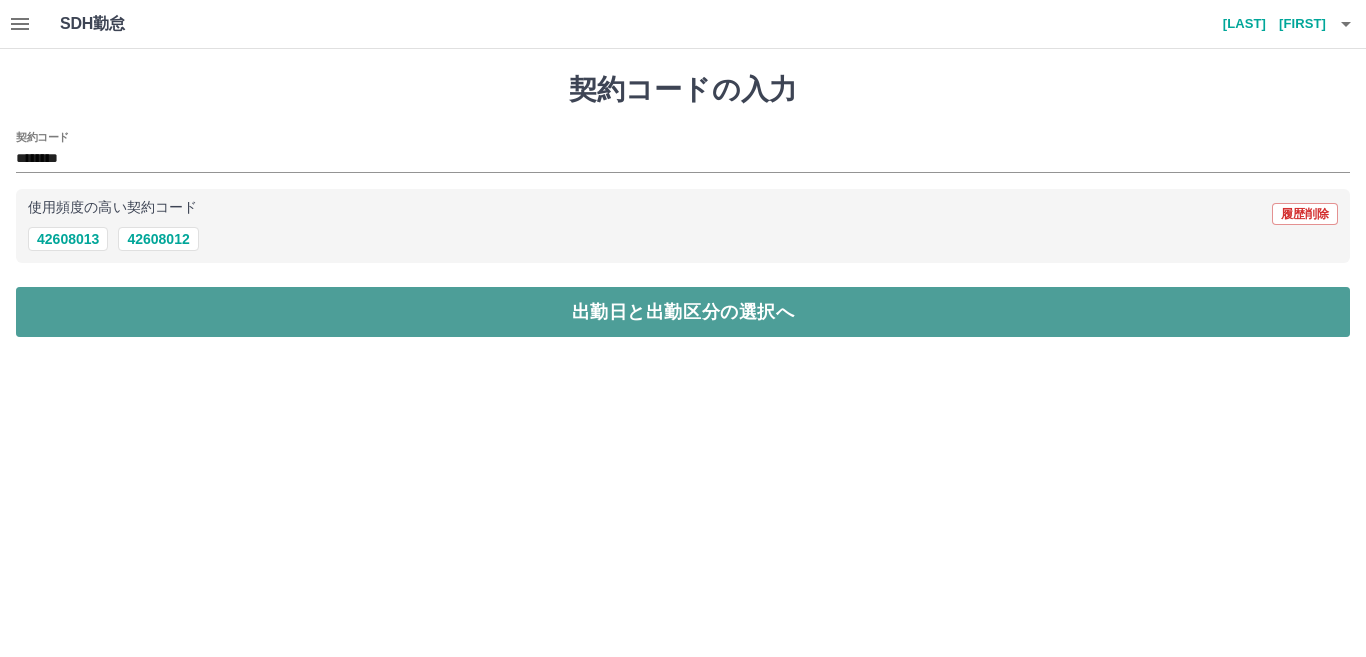 click on "出勤日と出勤区分の選択へ" at bounding box center [683, 312] 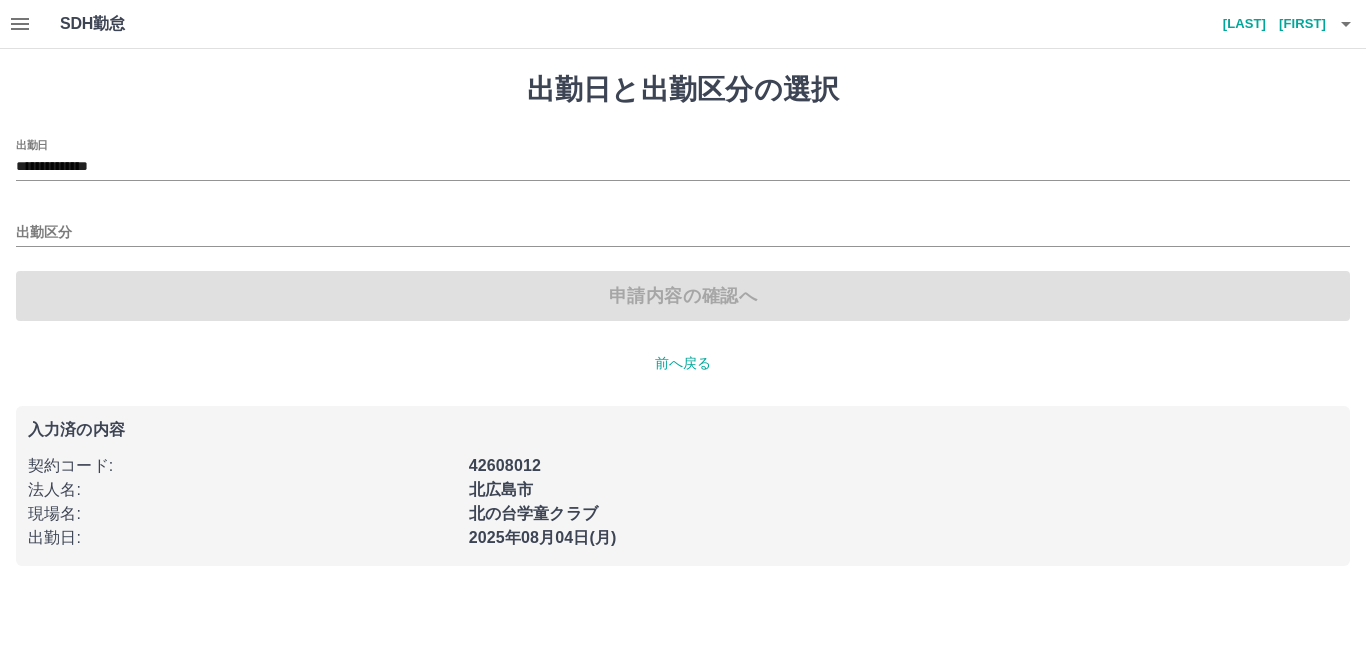 click on "出勤区分" at bounding box center [683, 226] 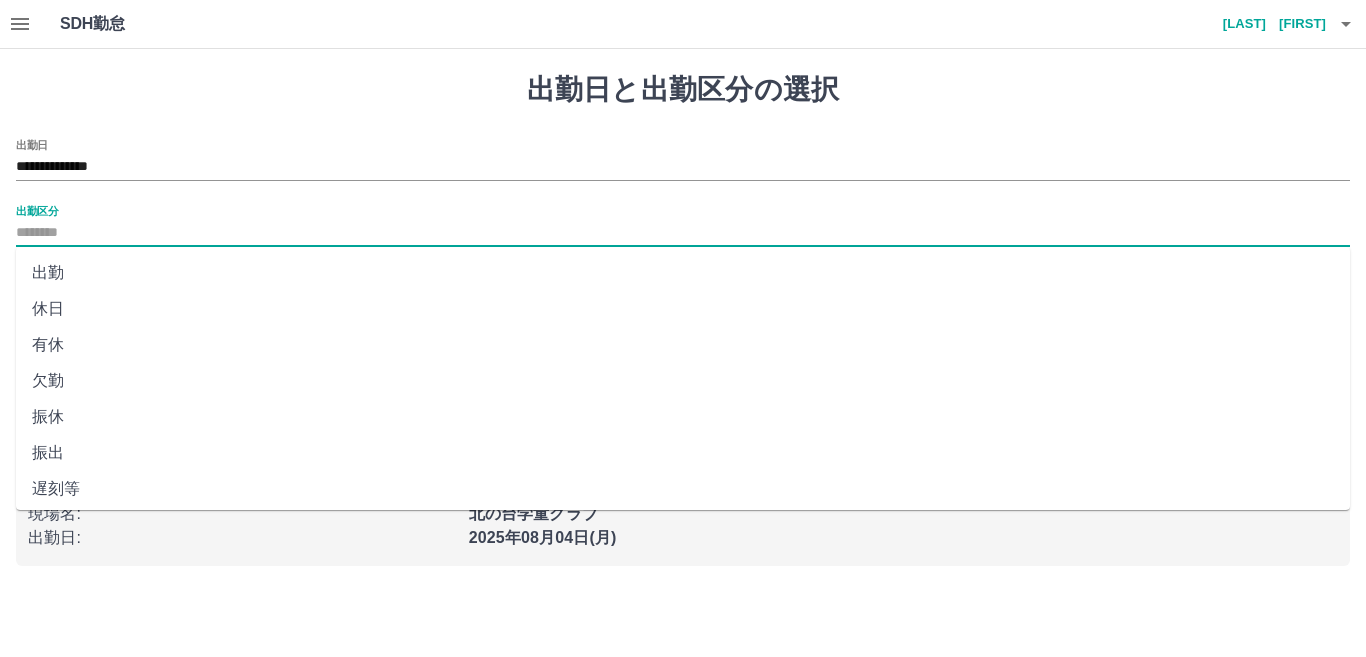 click on "出勤区分" at bounding box center [683, 233] 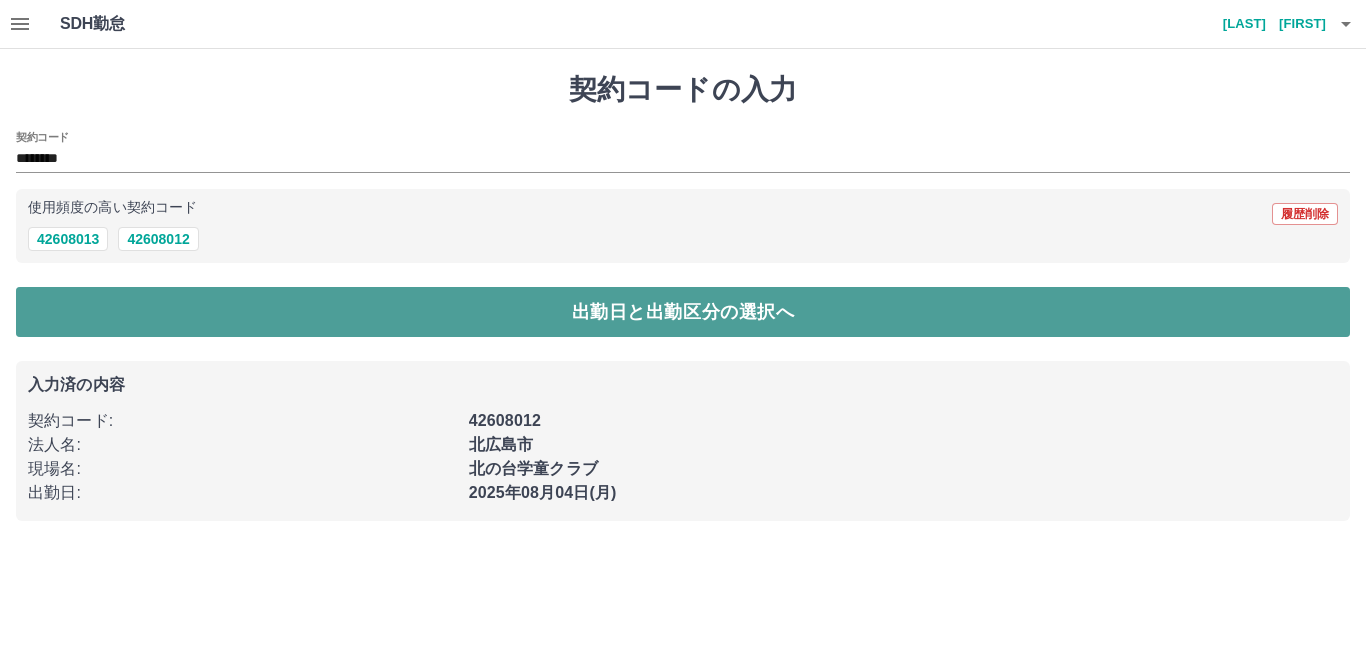 click on "出勤日と出勤区分の選択へ" at bounding box center [683, 312] 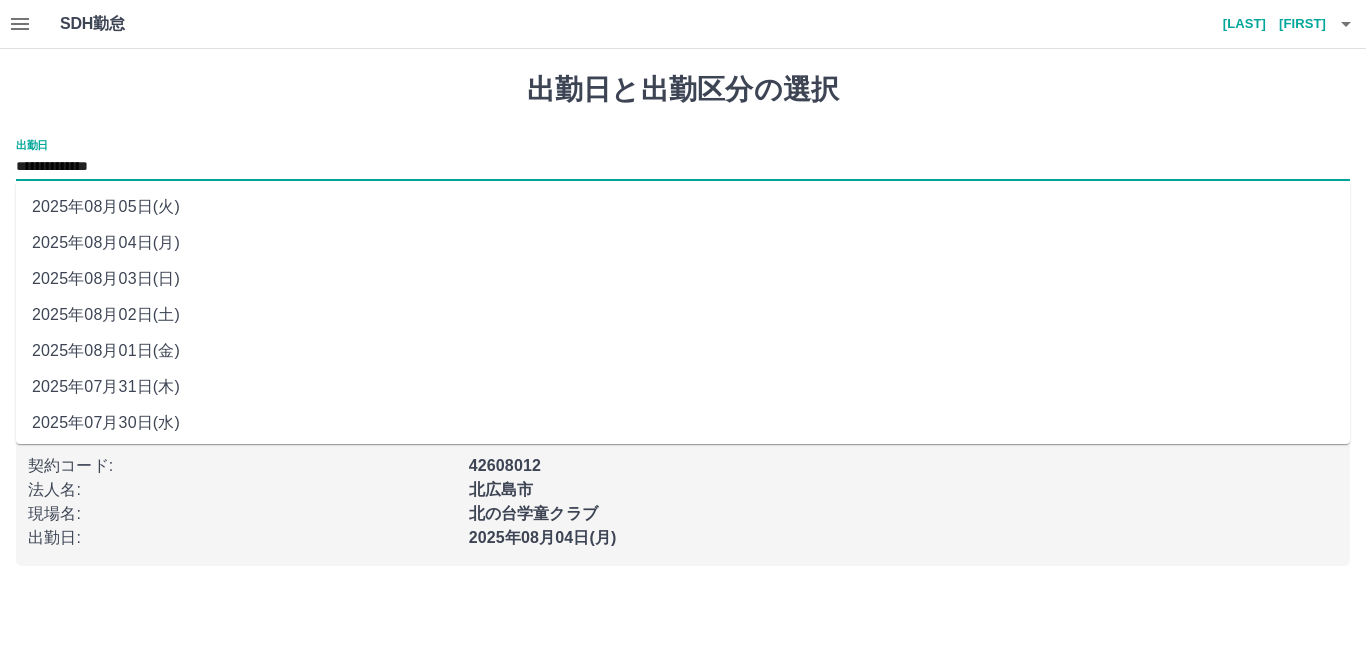 click on "**********" at bounding box center (683, 167) 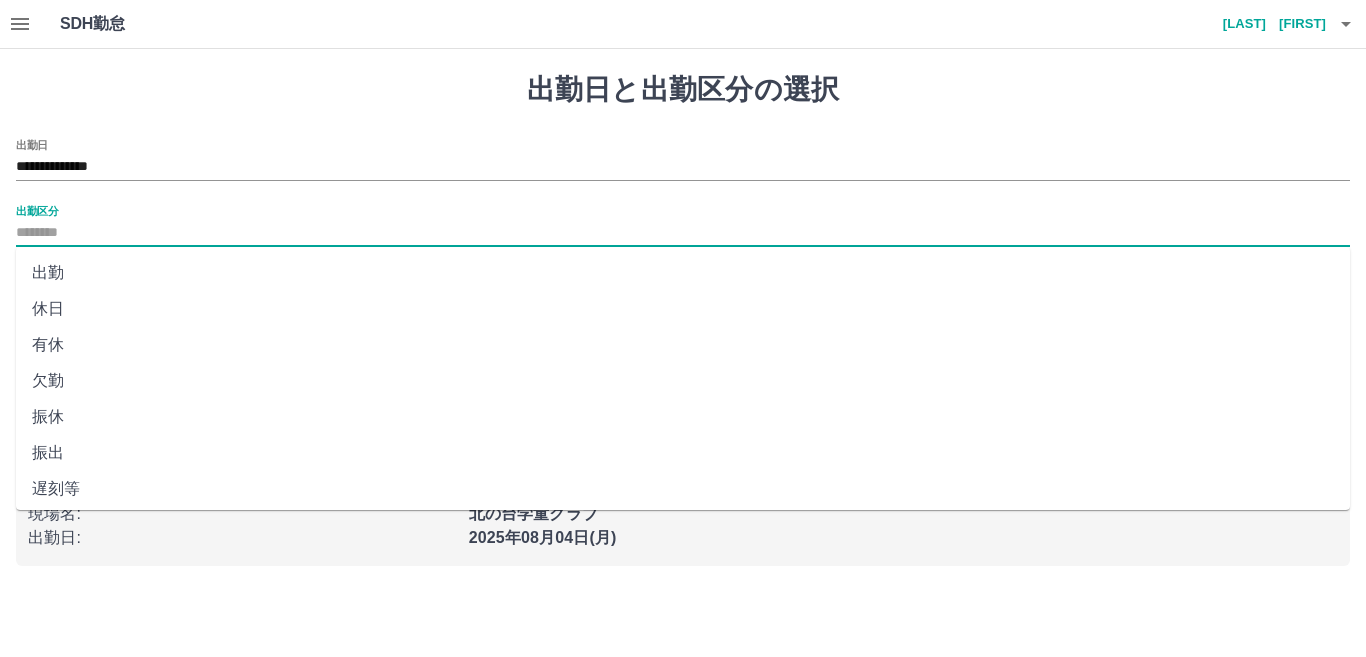 click on "出勤区分" at bounding box center (683, 233) 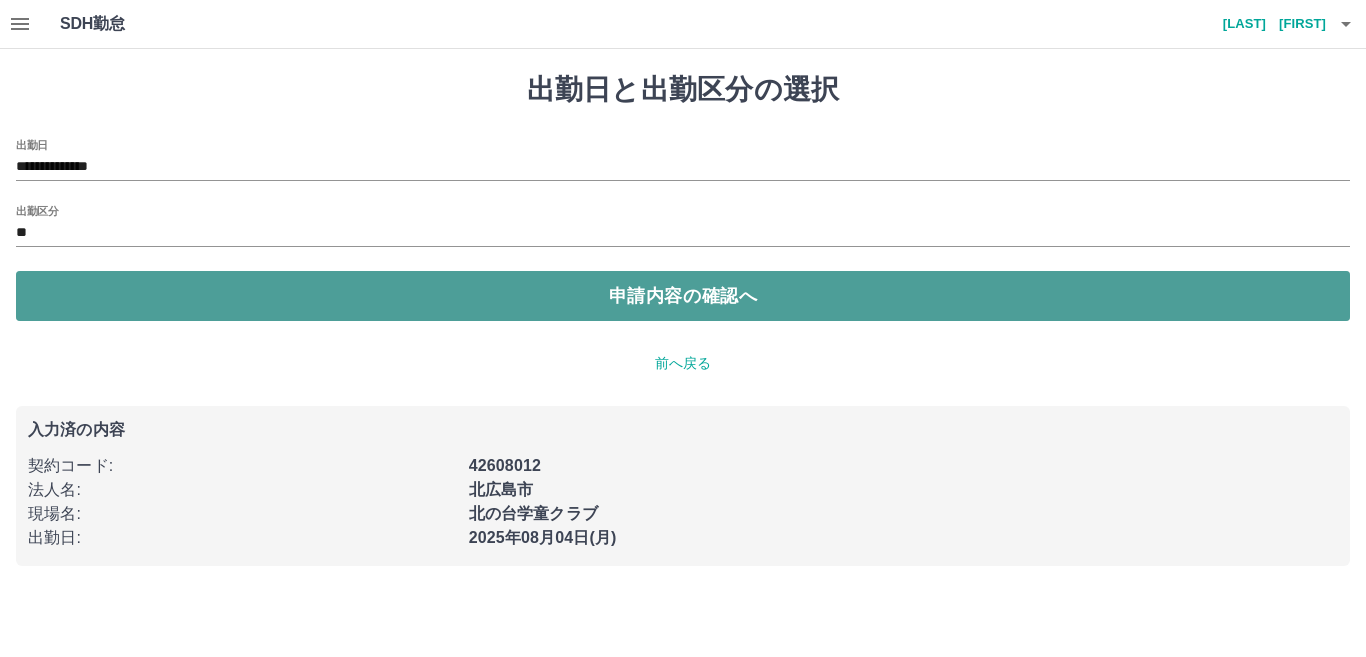 click on "申請内容の確認へ" at bounding box center [683, 296] 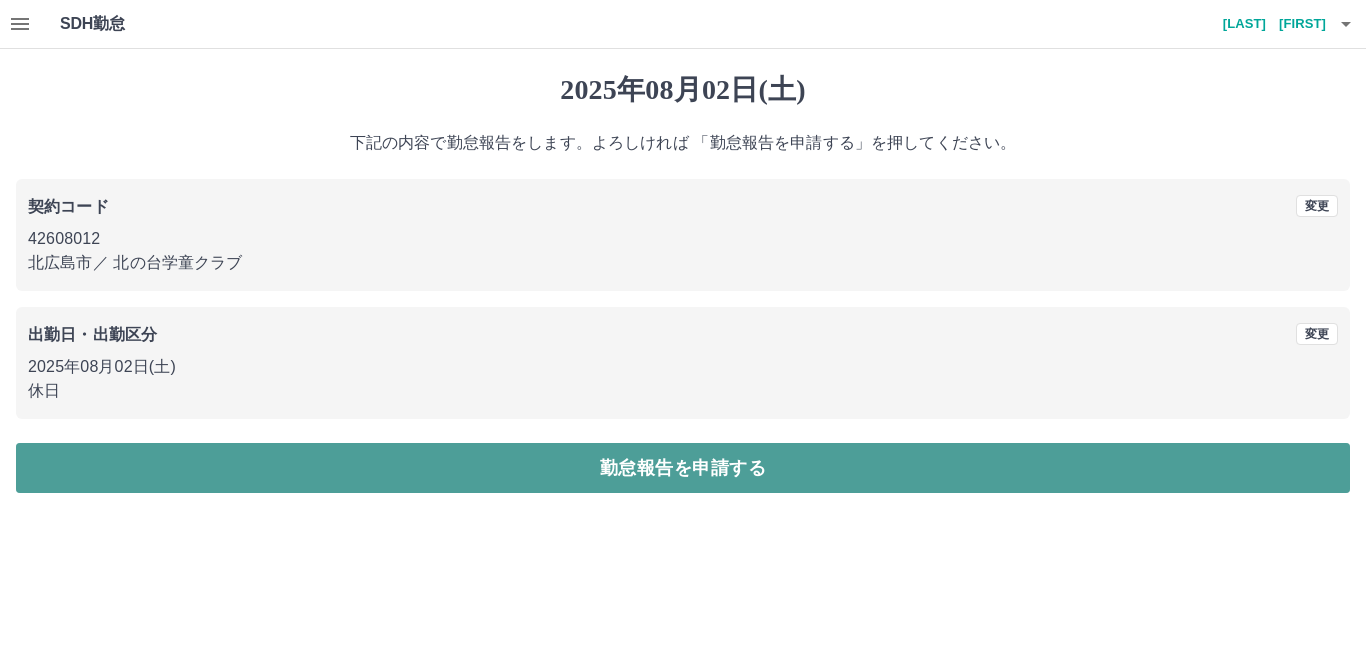 click on "勤怠報告を申請する" at bounding box center [683, 468] 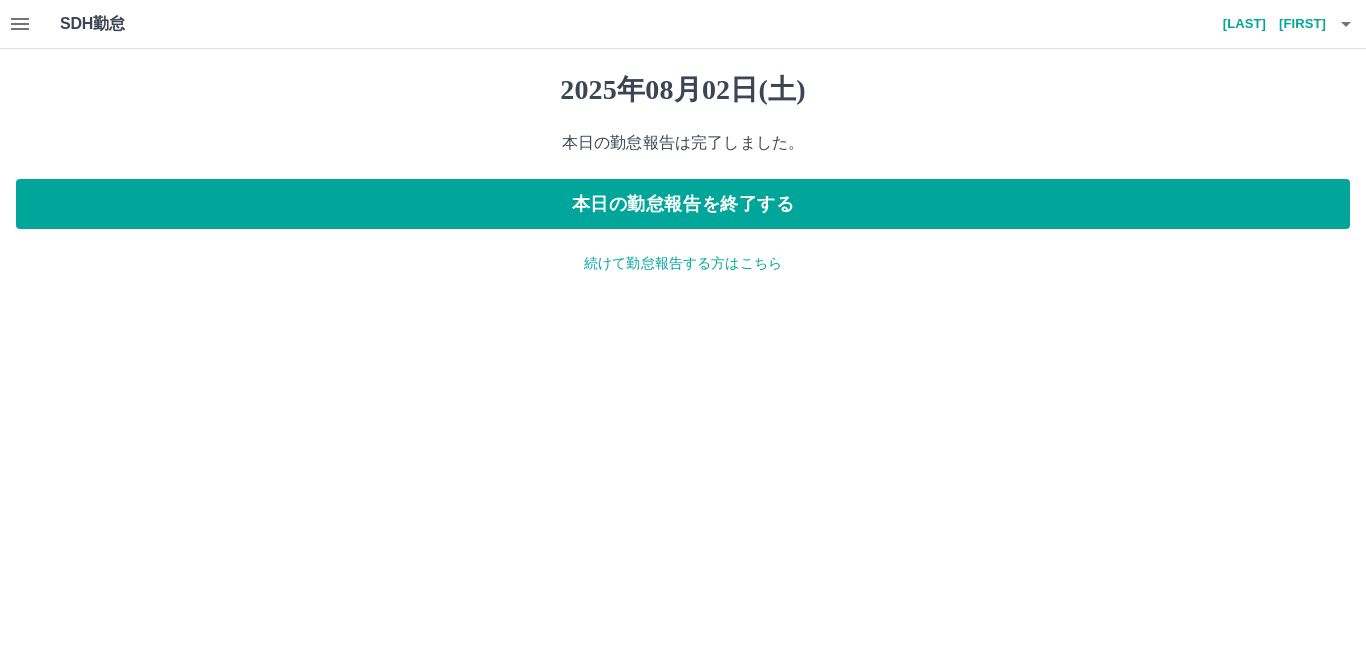 click on "続けて勤怠報告する方はこちら" at bounding box center (683, 263) 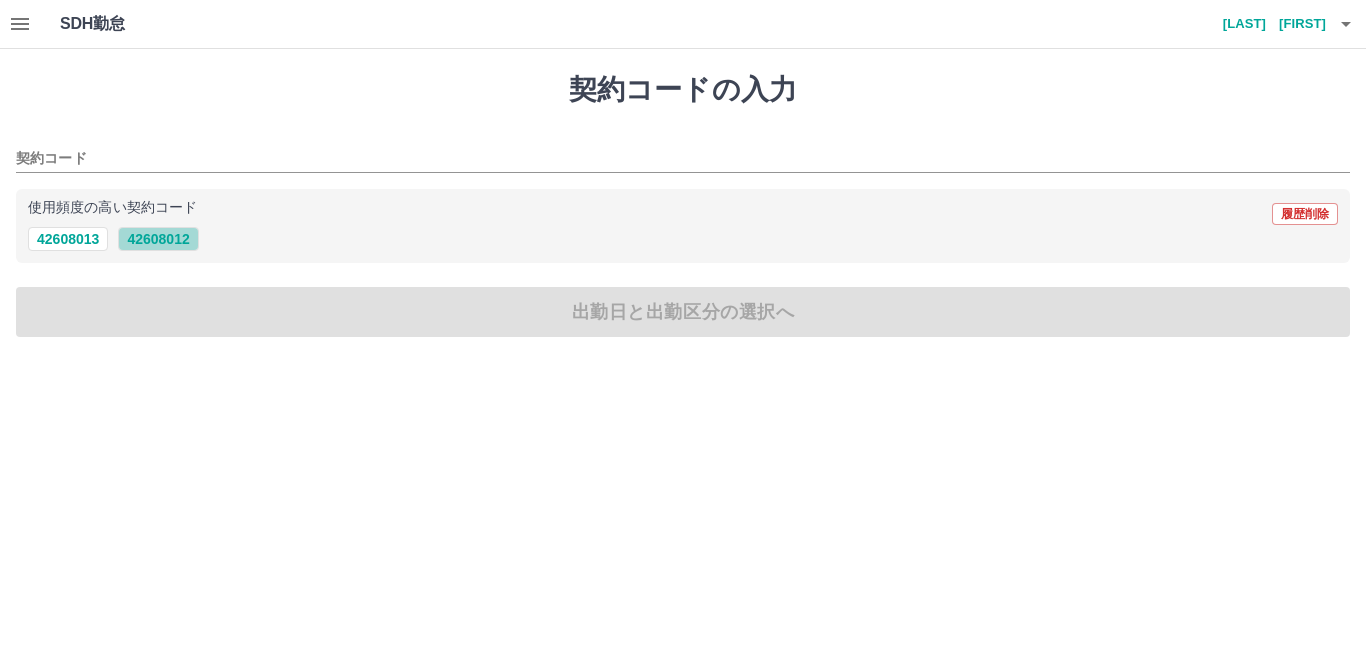 click on "42608012" at bounding box center [158, 239] 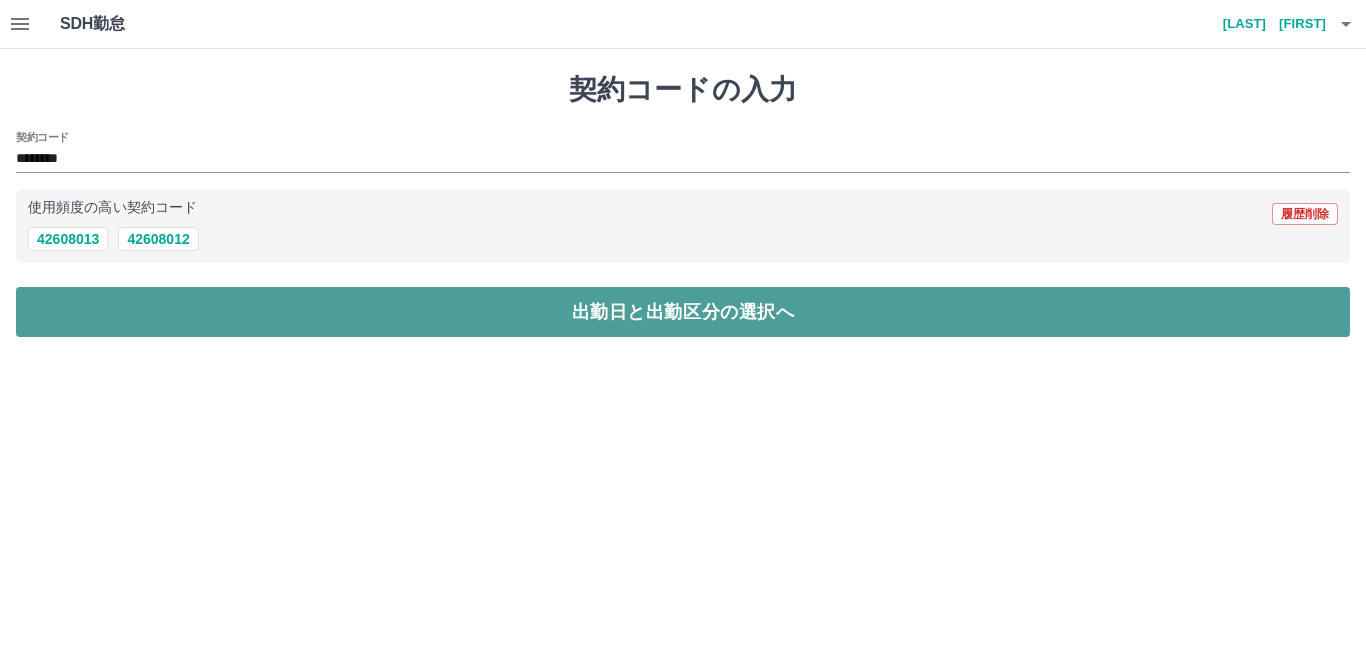 click on "出勤日と出勤区分の選択へ" at bounding box center (683, 312) 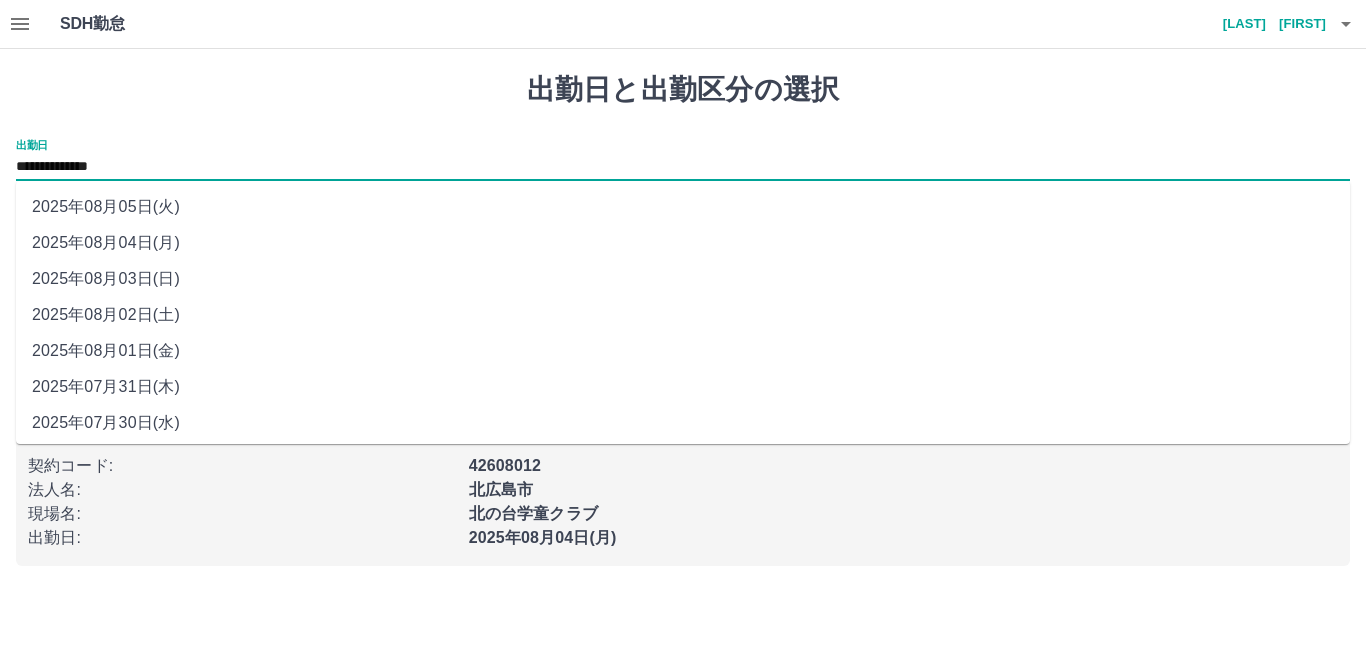 click on "**********" at bounding box center [683, 167] 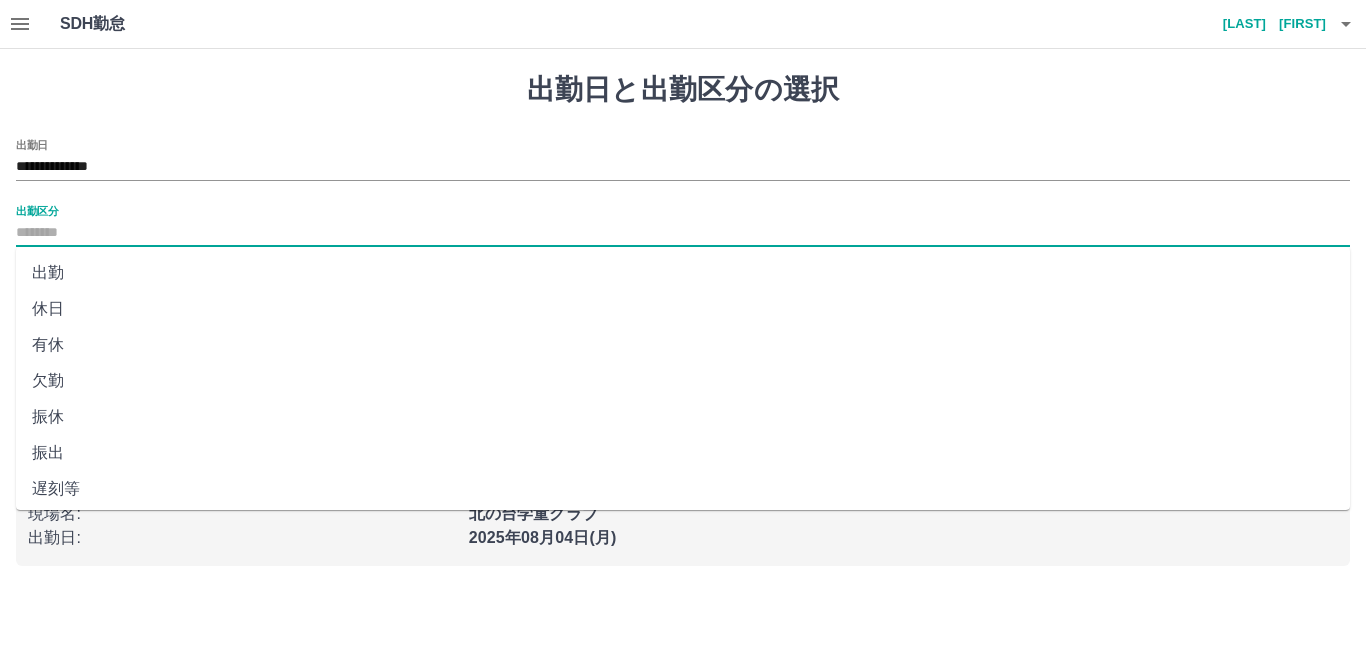 click on "出勤区分" at bounding box center [683, 233] 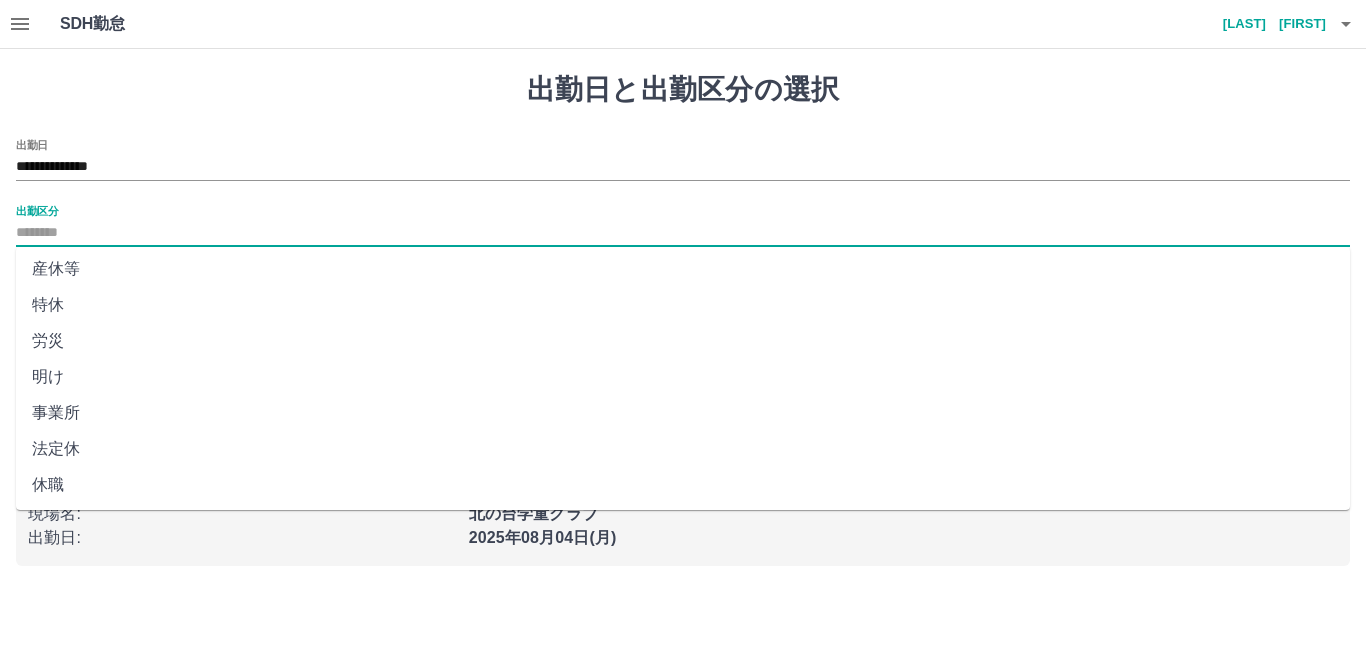 scroll, scrollTop: 401, scrollLeft: 0, axis: vertical 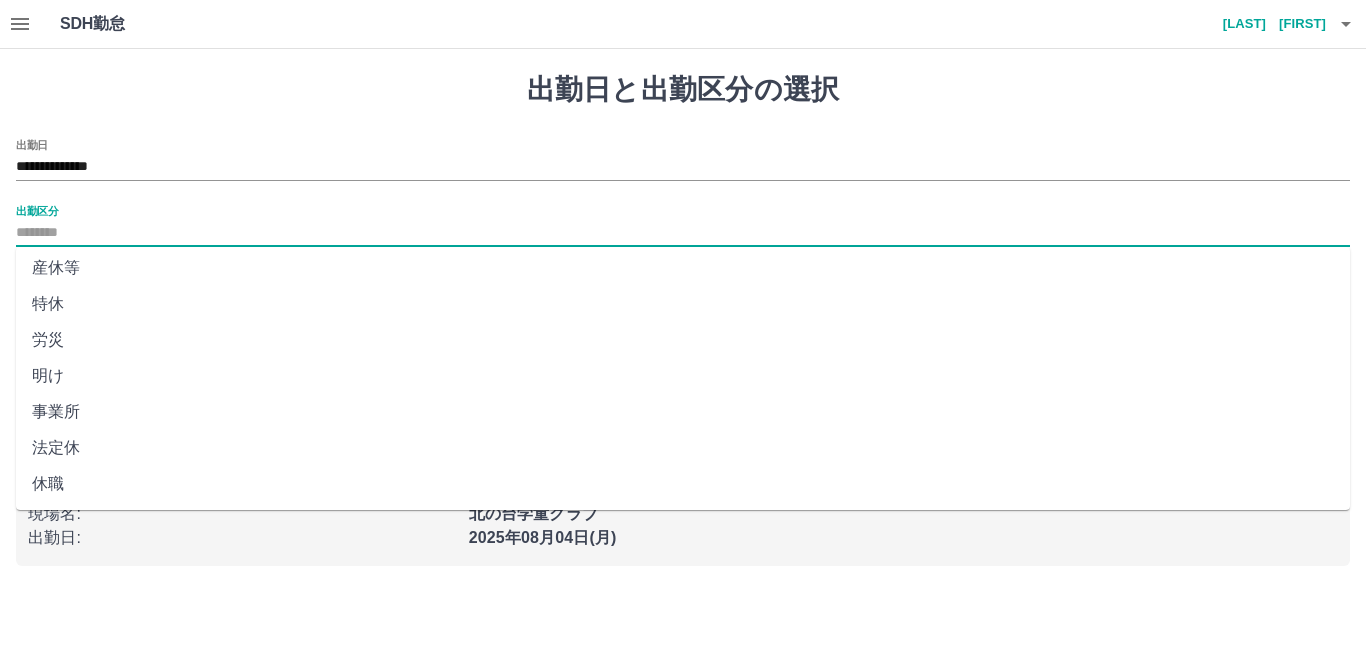 click on "法定休" at bounding box center [683, 448] 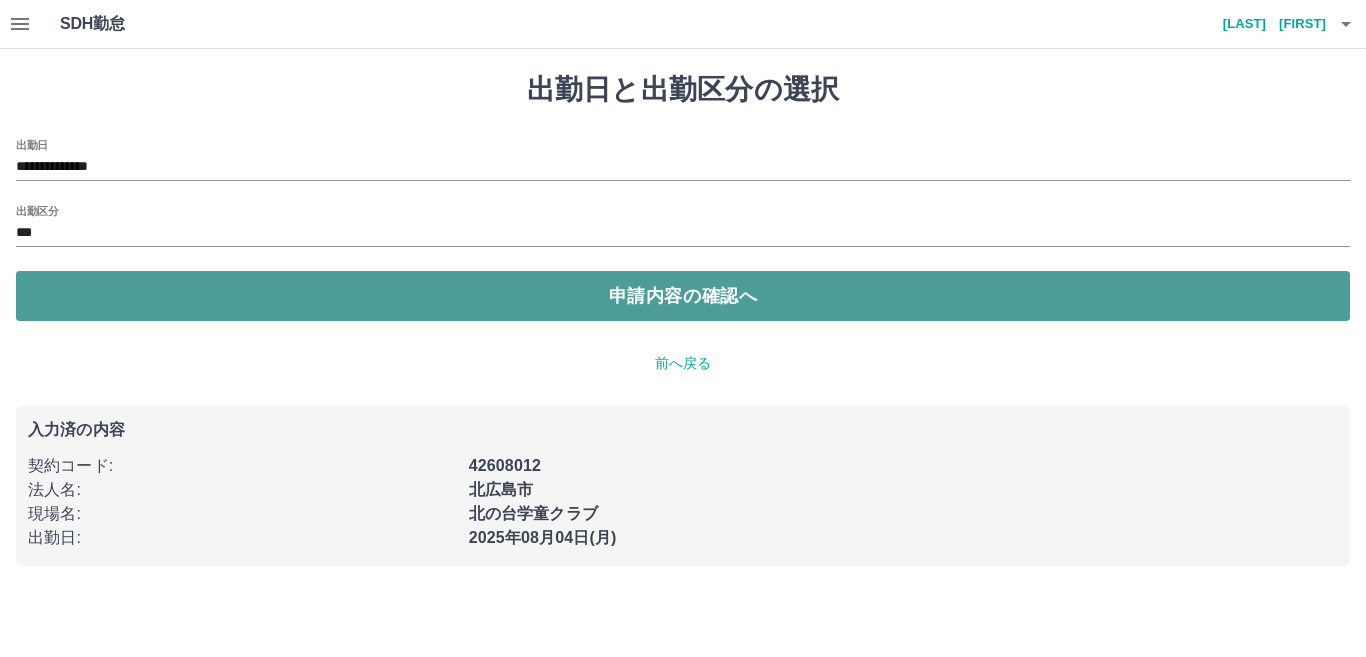 click on "申請内容の確認へ" at bounding box center (683, 296) 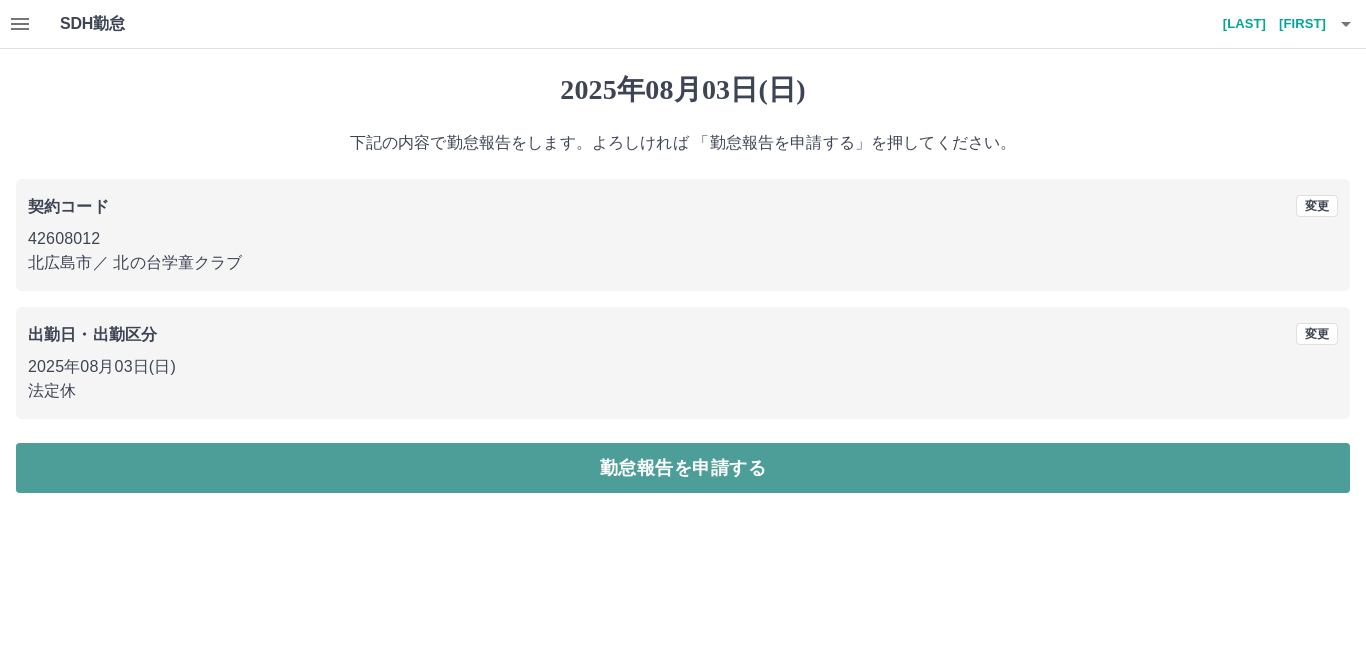 click on "勤怠報告を申請する" at bounding box center [683, 468] 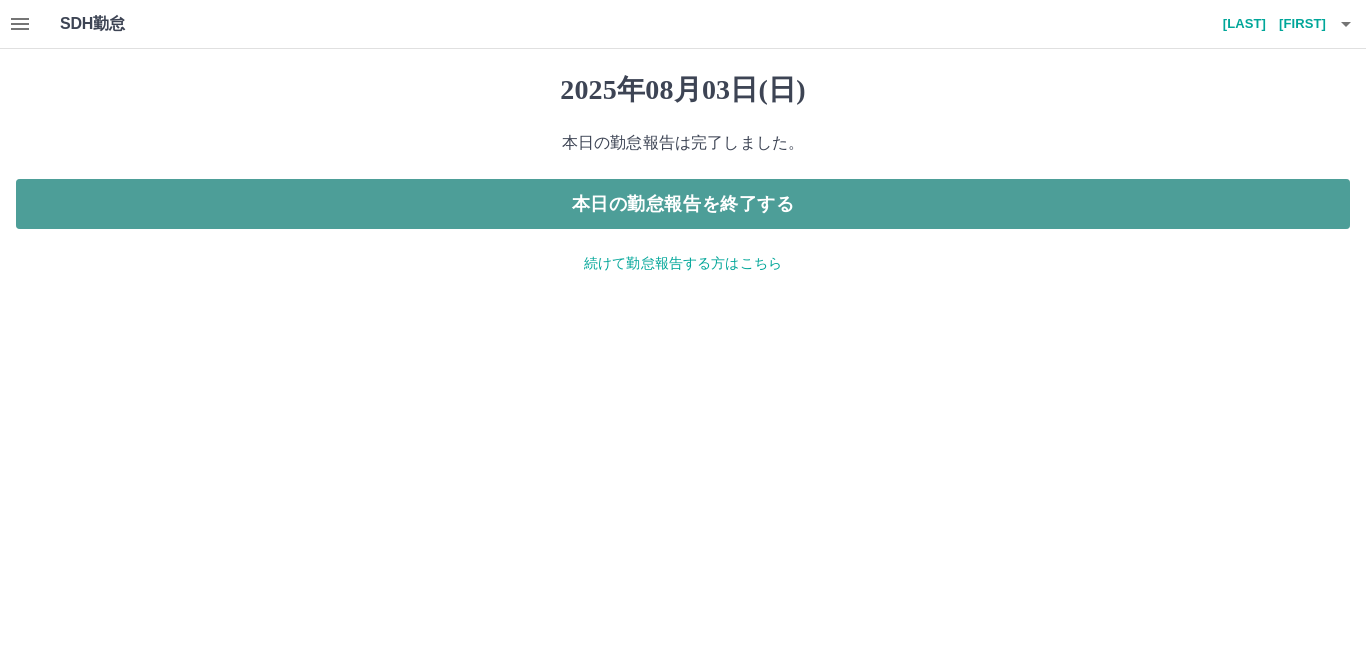 click on "本日の勤怠報告を終了する" at bounding box center [683, 204] 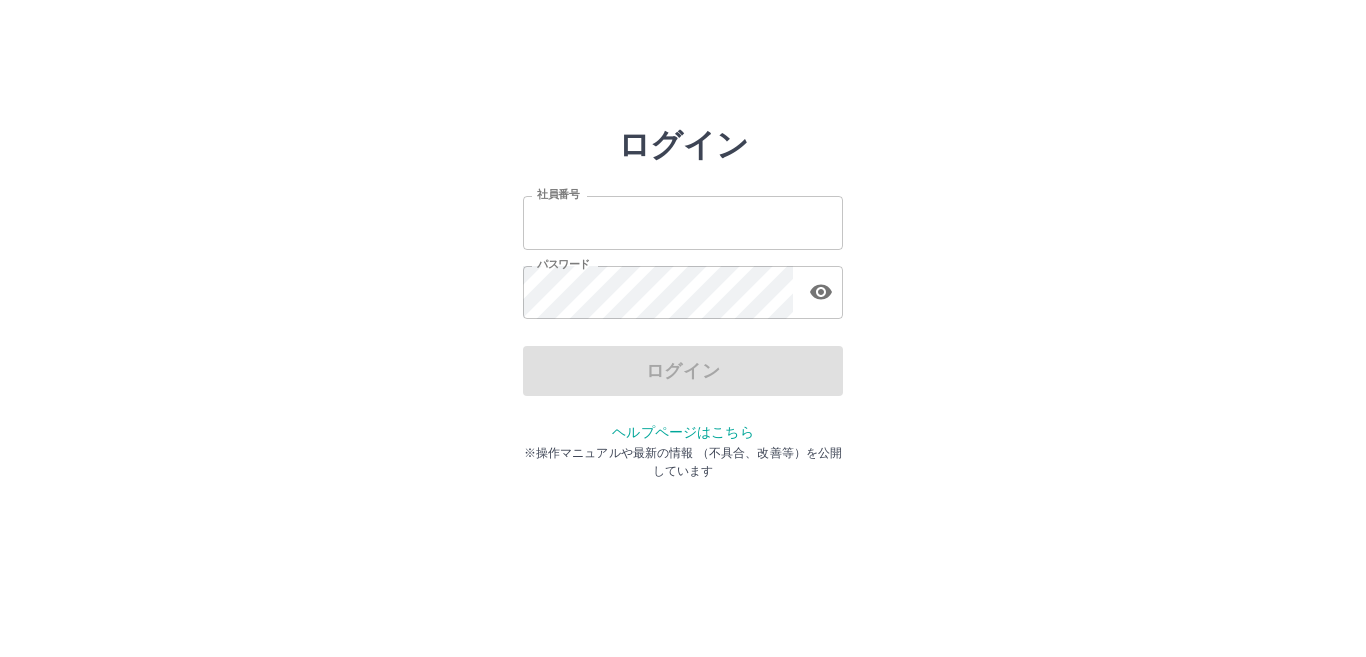 scroll, scrollTop: 0, scrollLeft: 0, axis: both 